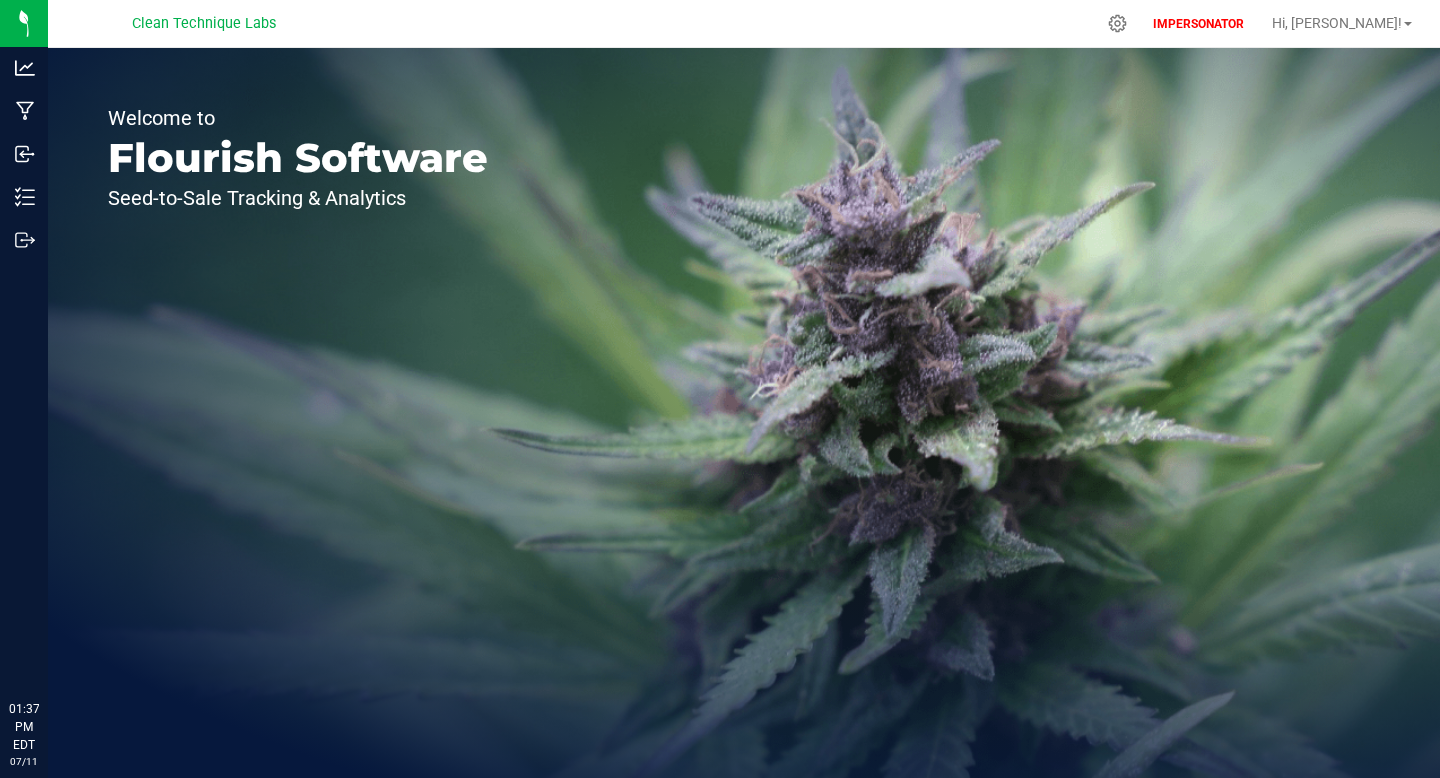 scroll, scrollTop: 0, scrollLeft: 0, axis: both 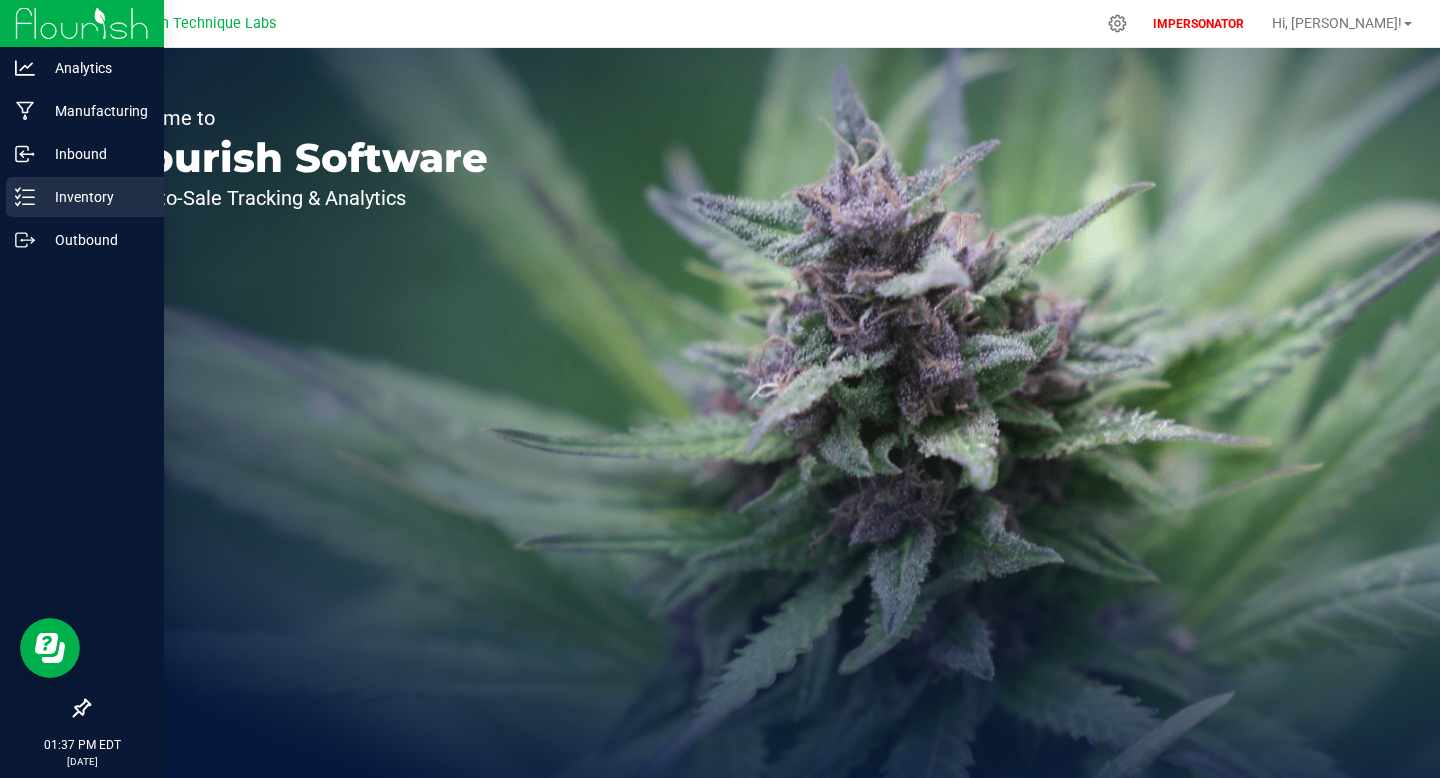 click 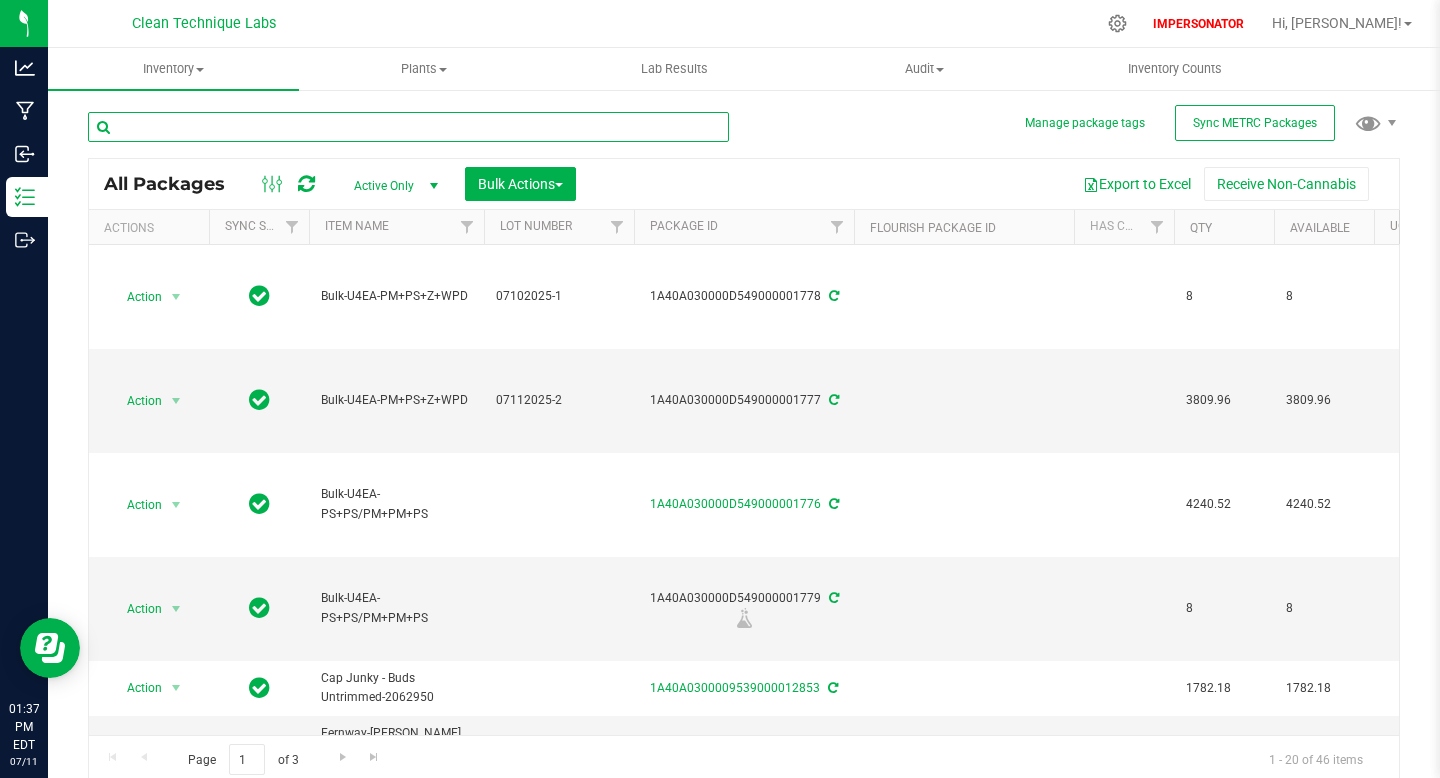 click at bounding box center (408, 127) 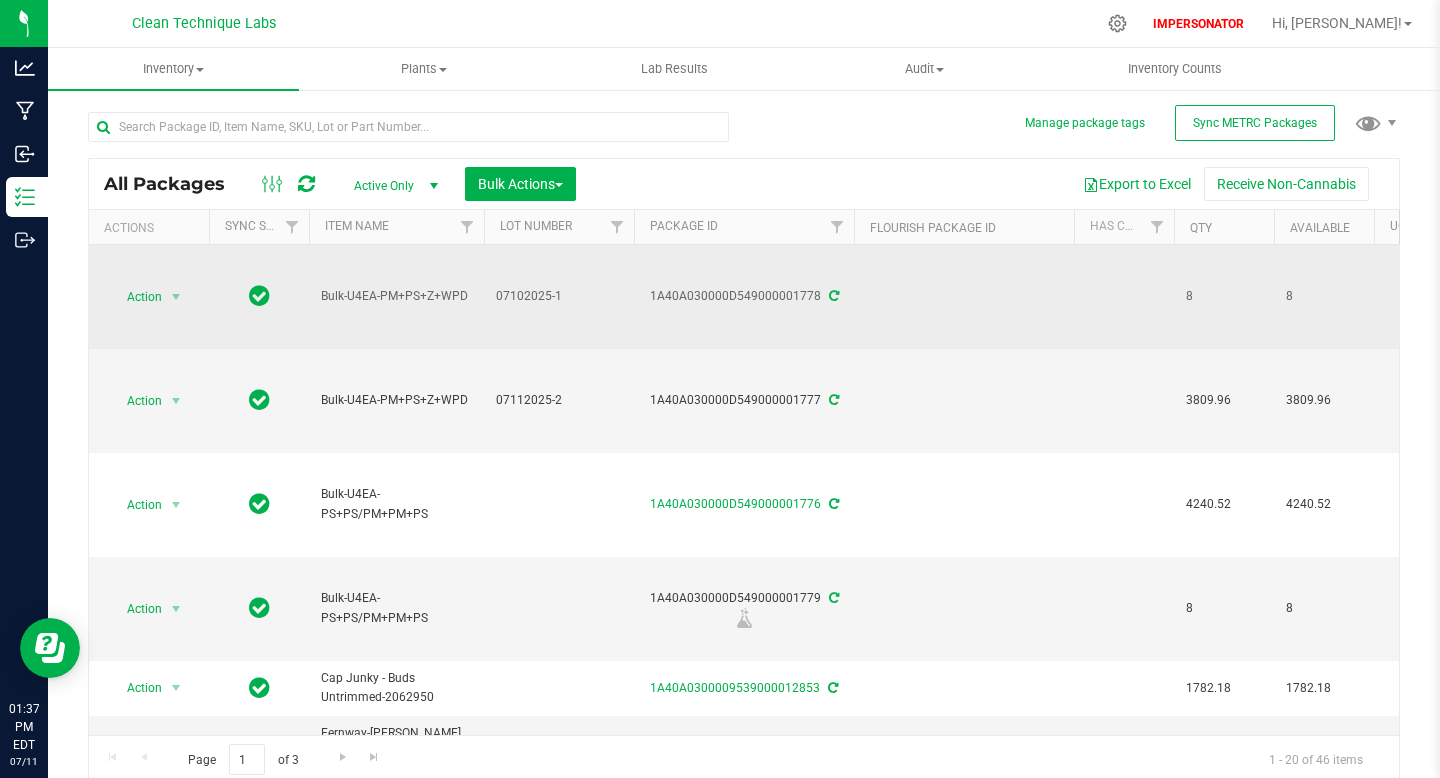 drag, startPoint x: 653, startPoint y: 295, endPoint x: 820, endPoint y: 294, distance: 167.00299 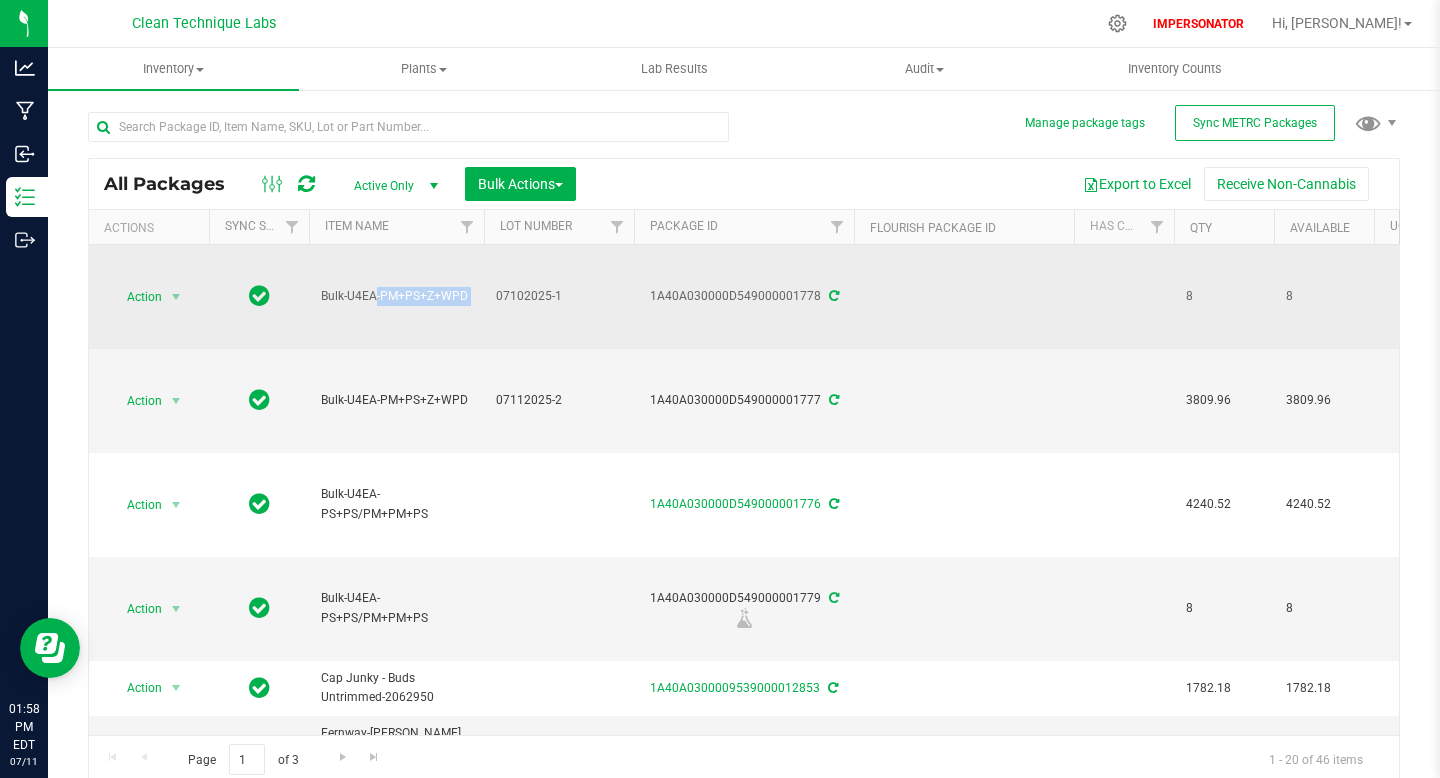 drag, startPoint x: 319, startPoint y: 298, endPoint x: 485, endPoint y: 291, distance: 166.14752 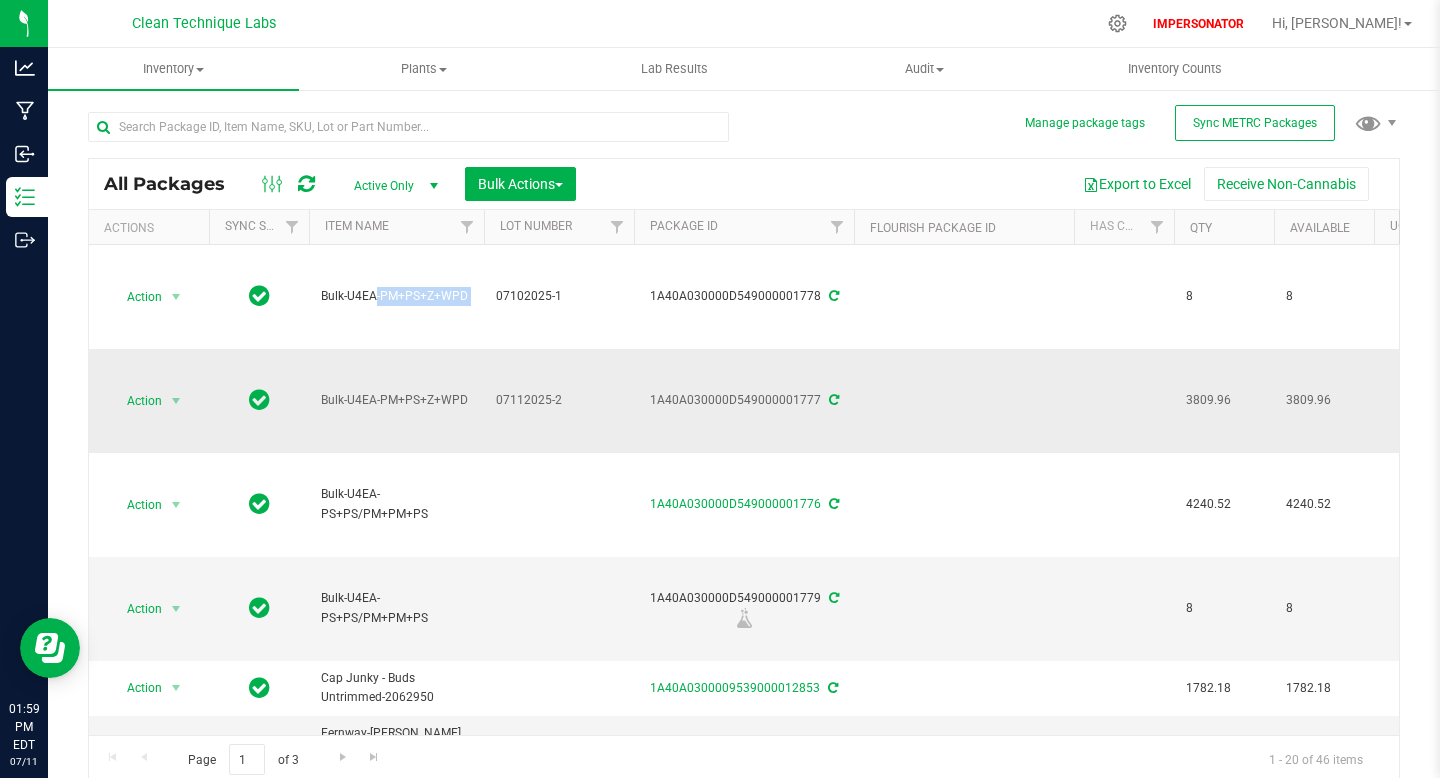 scroll, scrollTop: 0, scrollLeft: 7, axis: horizontal 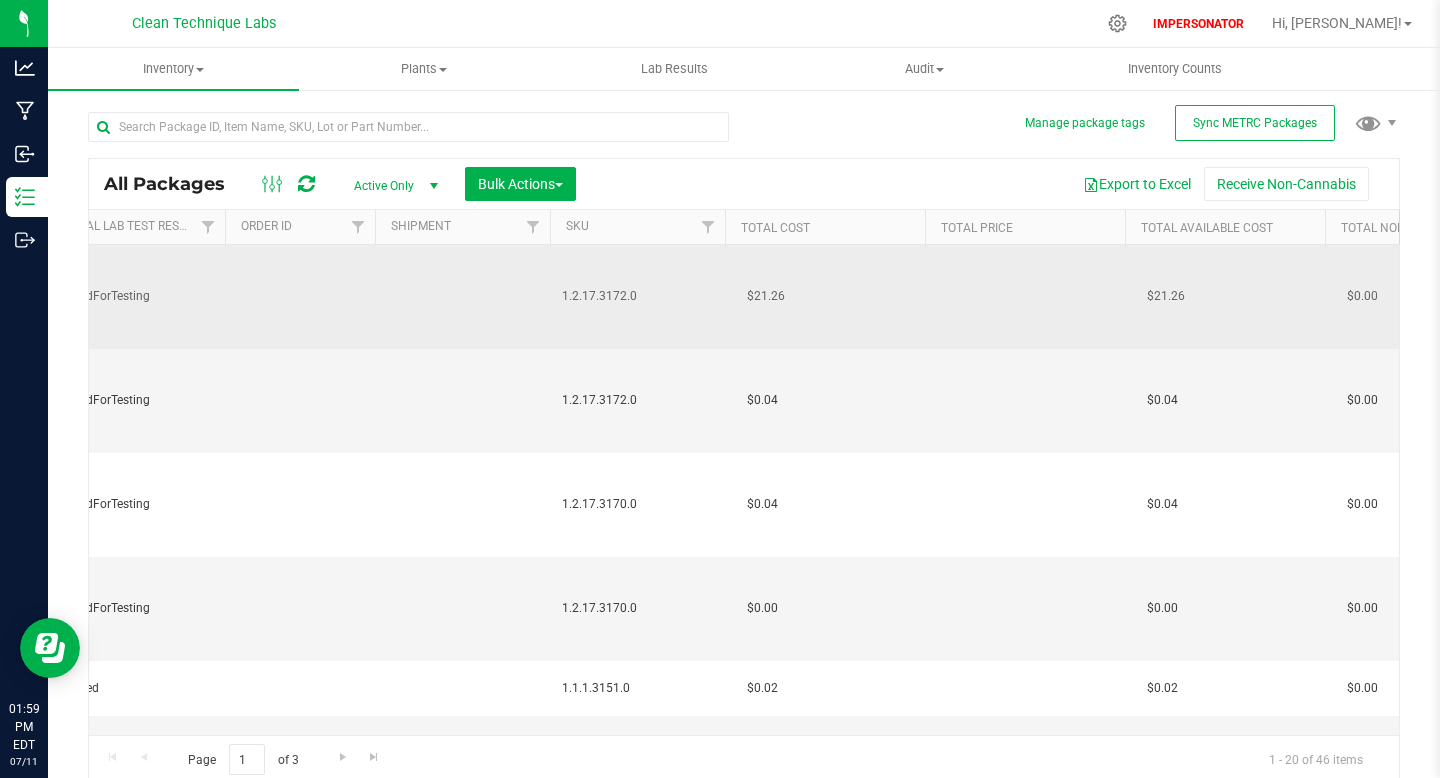 drag, startPoint x: 563, startPoint y: 296, endPoint x: 655, endPoint y: 296, distance: 92 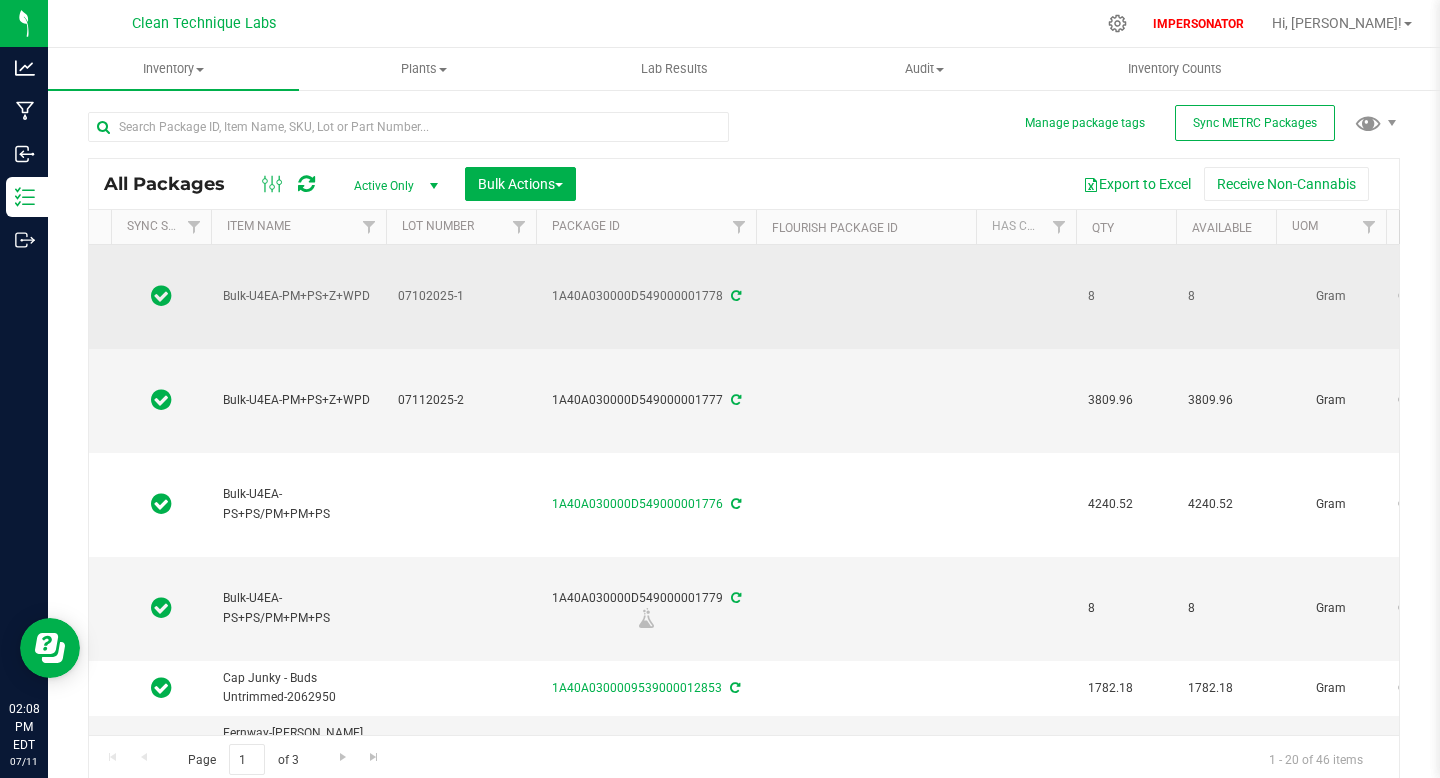 scroll, scrollTop: 0, scrollLeft: 0, axis: both 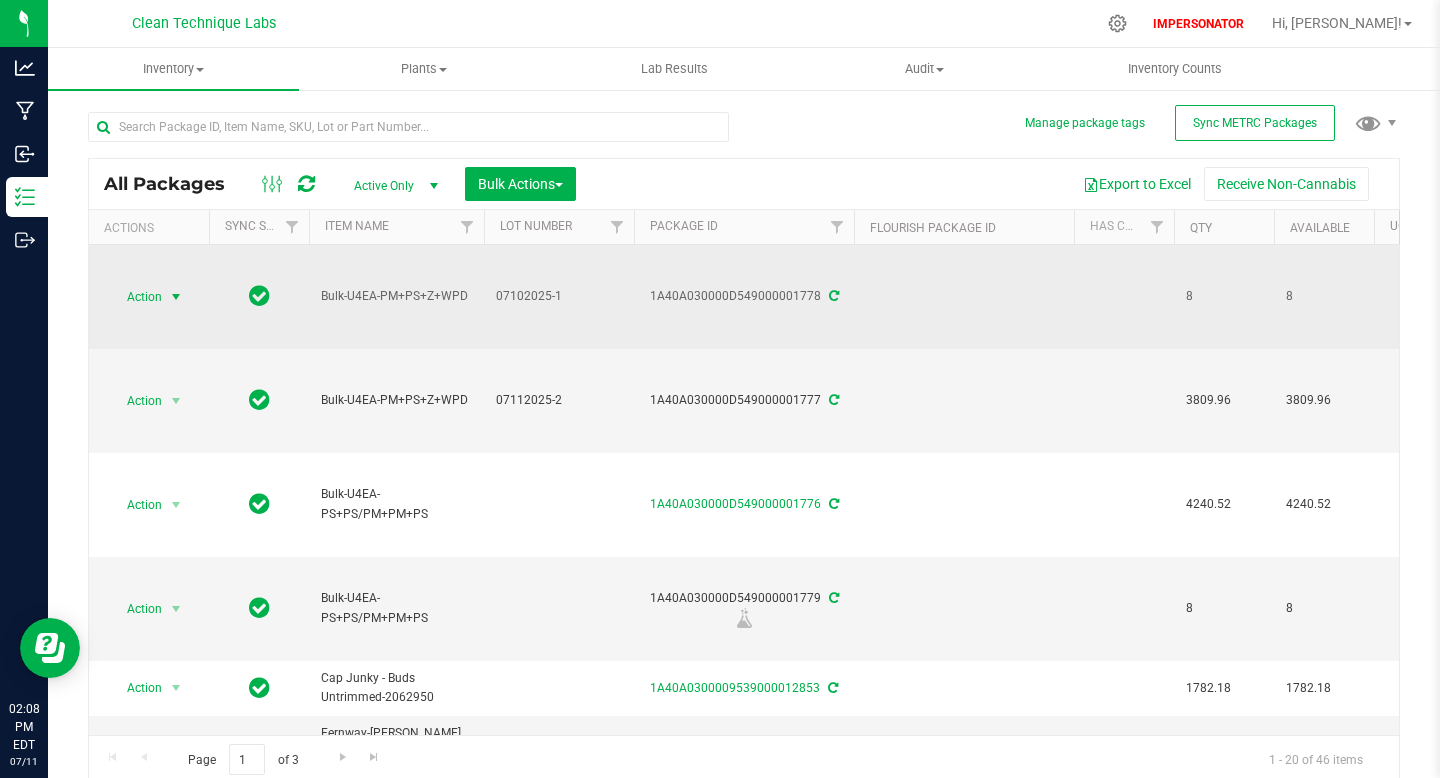 click on "Action" at bounding box center (136, 297) 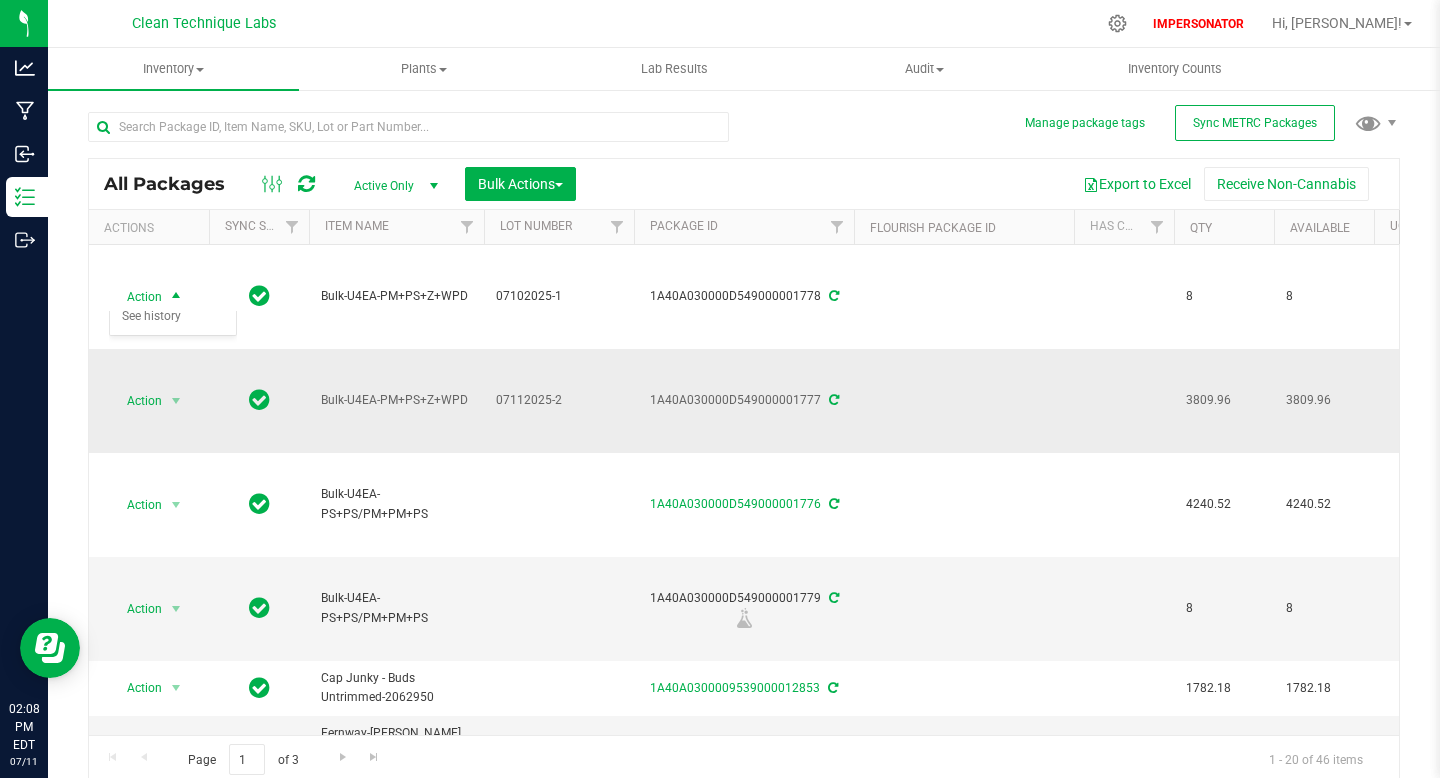 scroll, scrollTop: 0, scrollLeft: 762, axis: horizontal 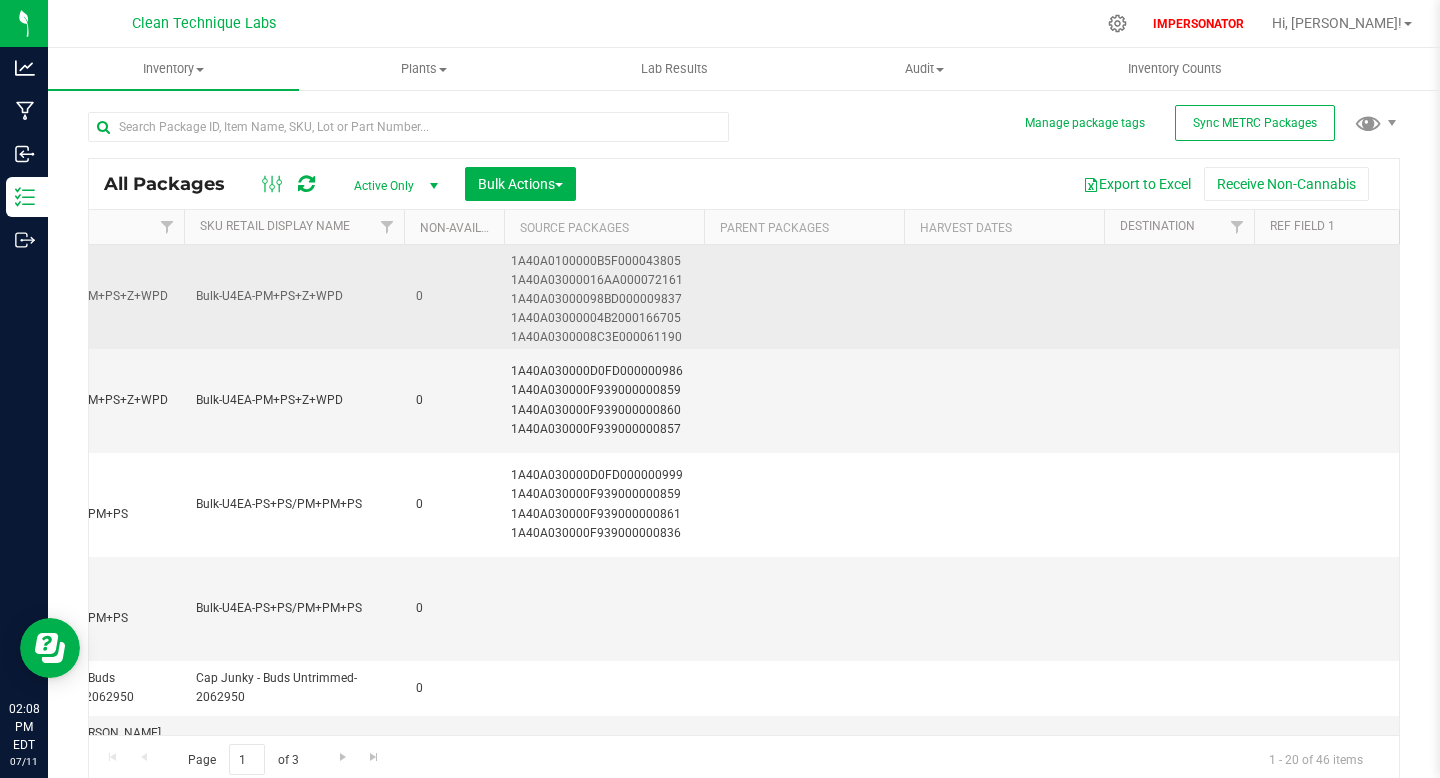 click on "1A40A0100000B5F000043805" at bounding box center [604, 261] 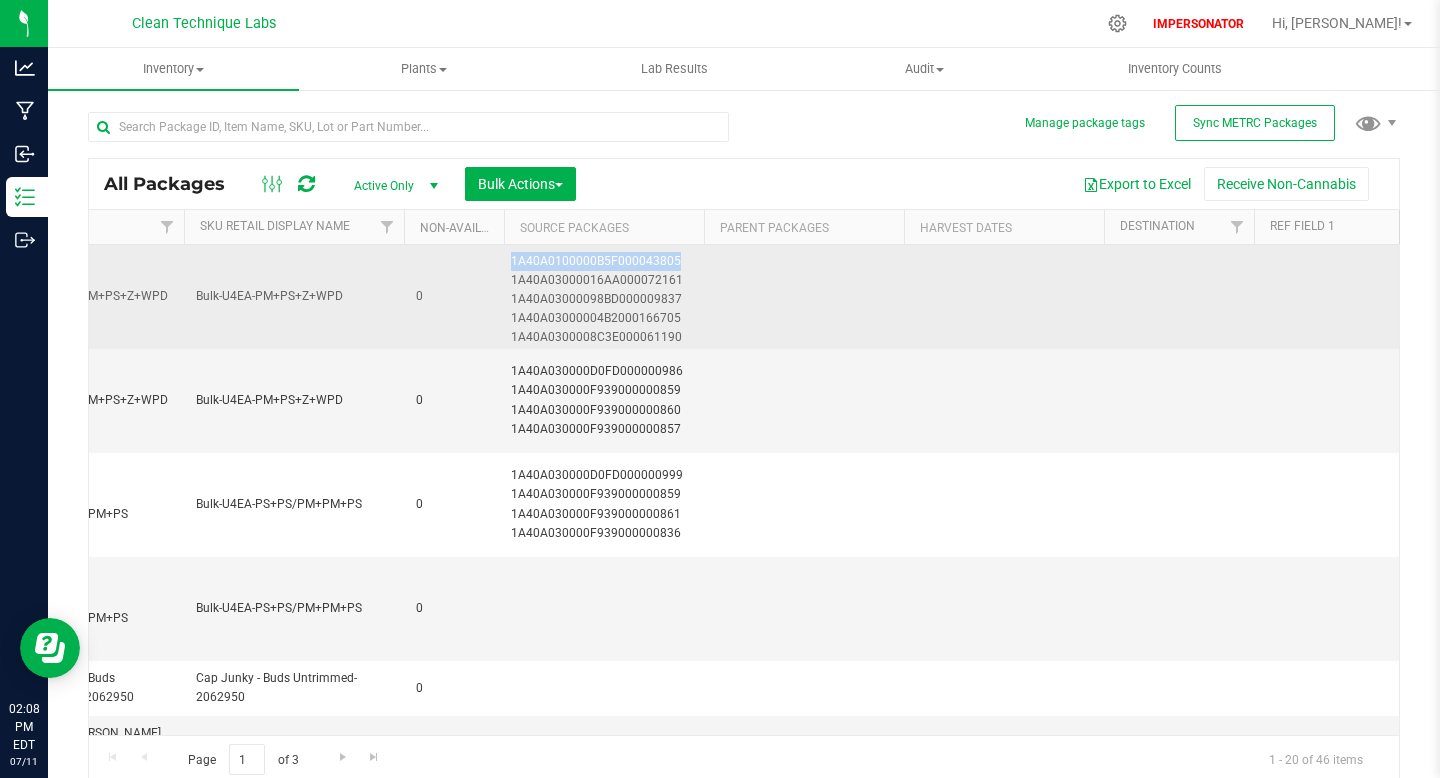 click on "1A40A0100000B5F000043805" at bounding box center (604, 261) 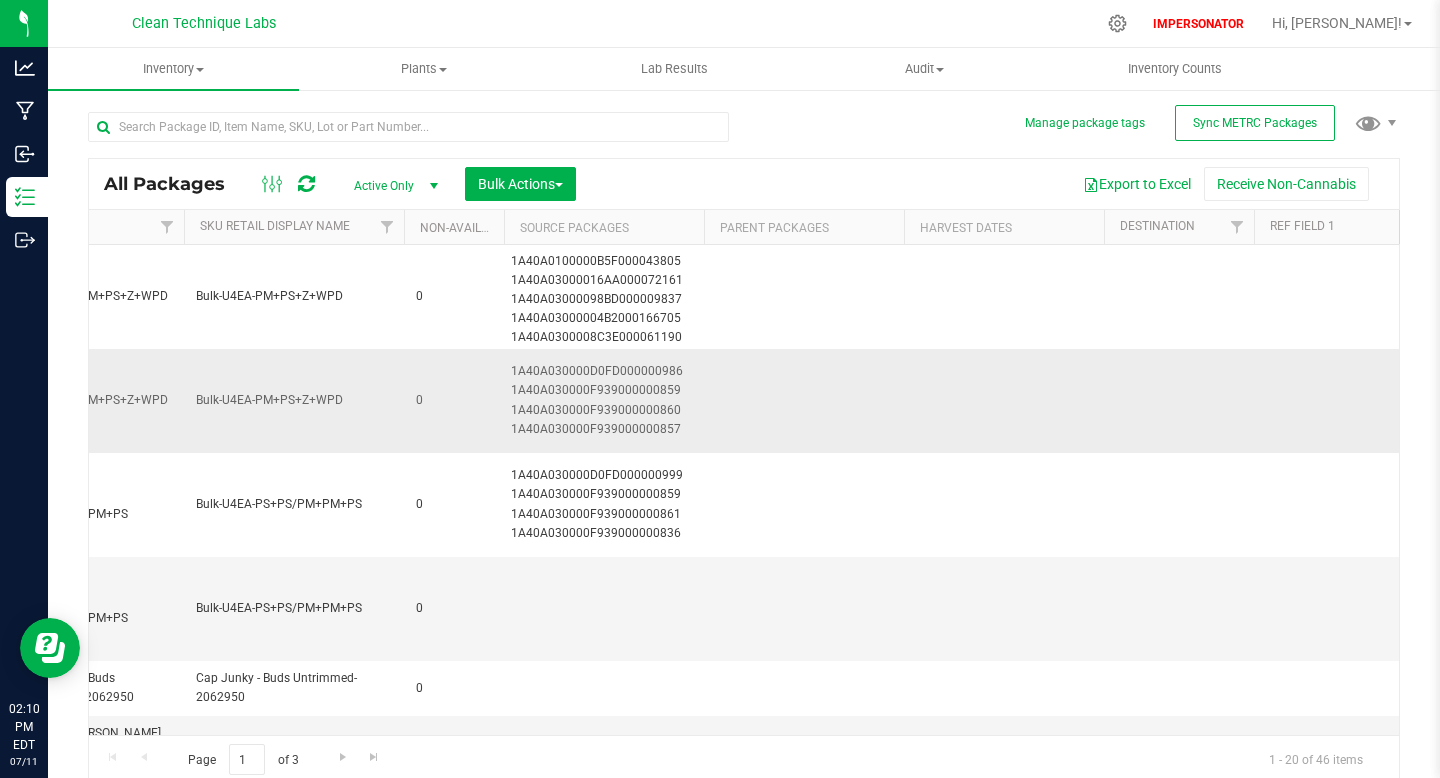 scroll, scrollTop: 0, scrollLeft: 5002, axis: horizontal 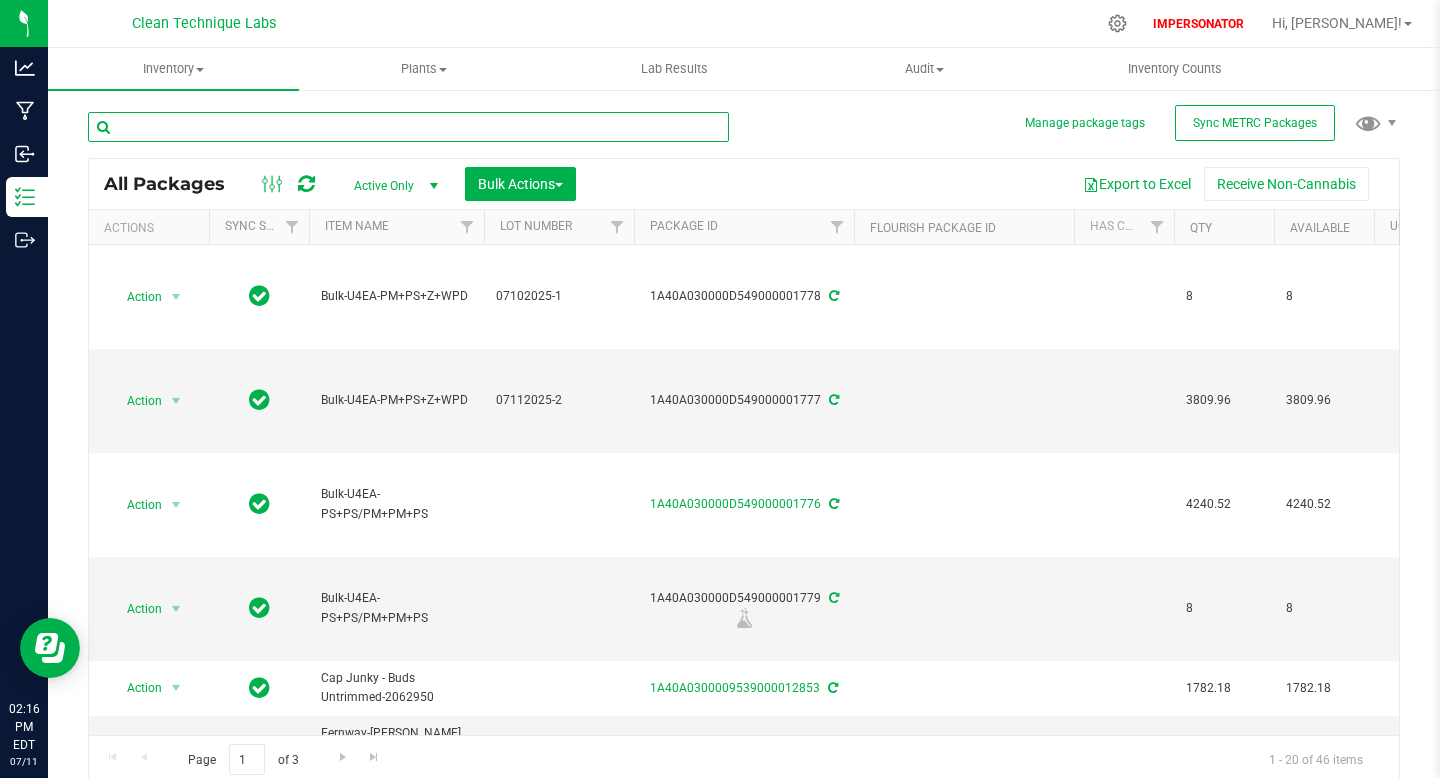 click at bounding box center (408, 127) 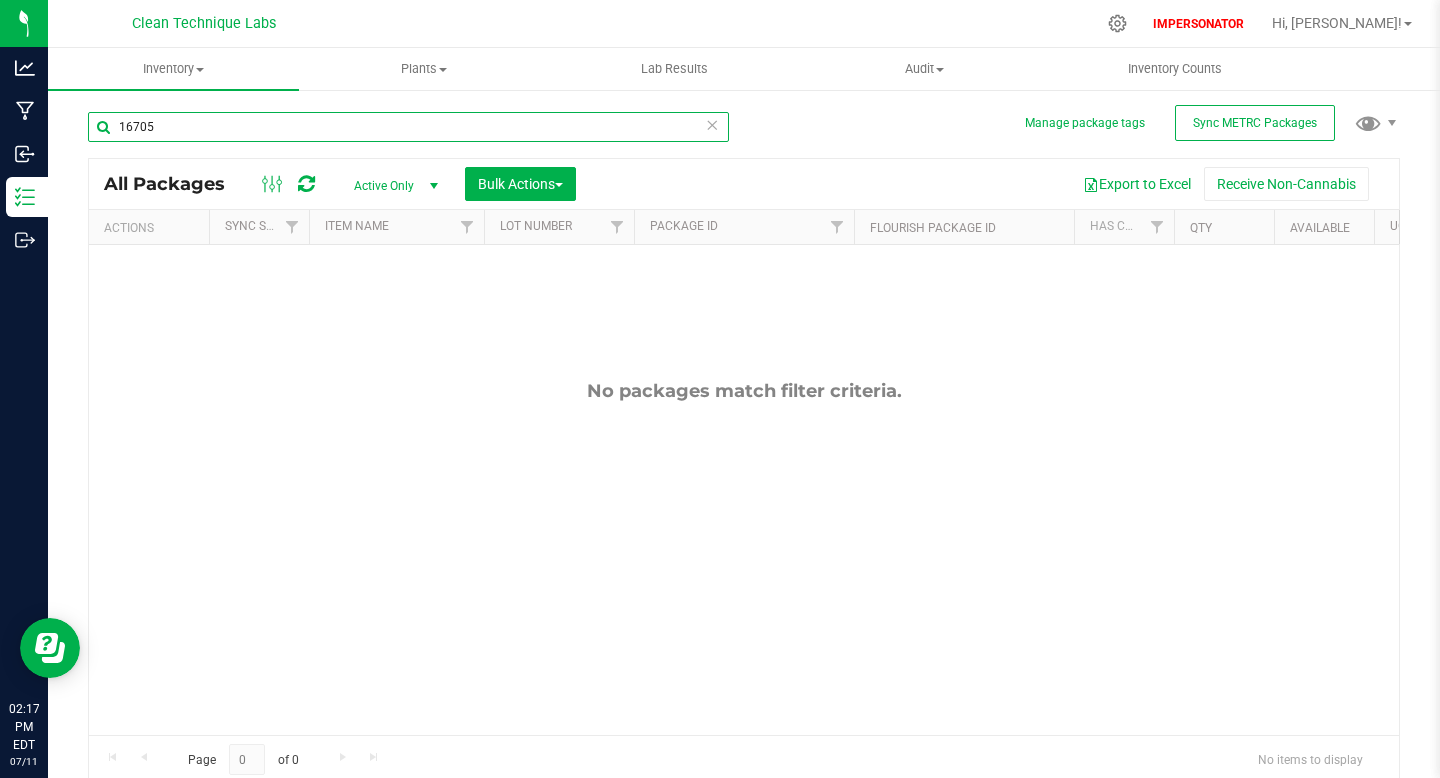 click on "16705" at bounding box center [408, 127] 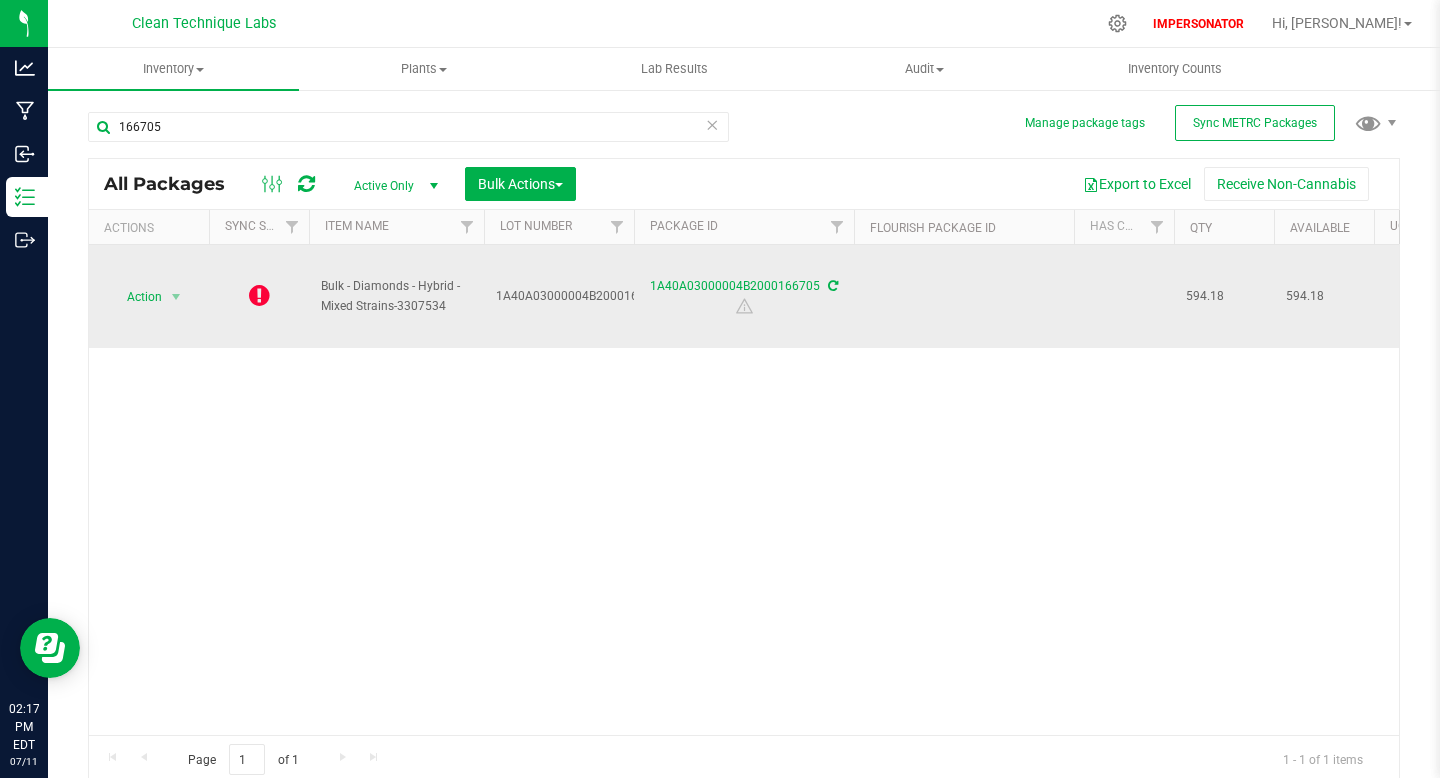 click at bounding box center [259, 295] 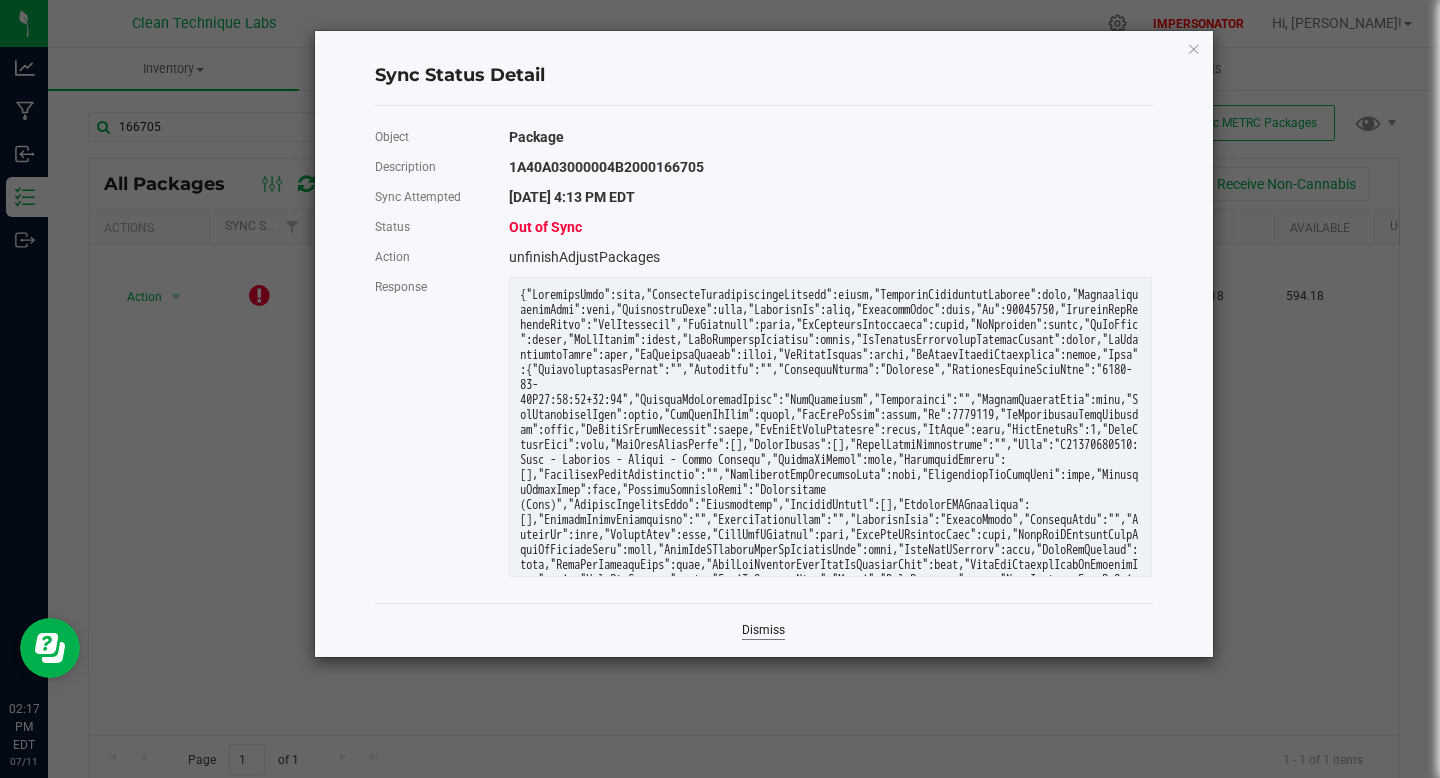 click on "Dismiss" 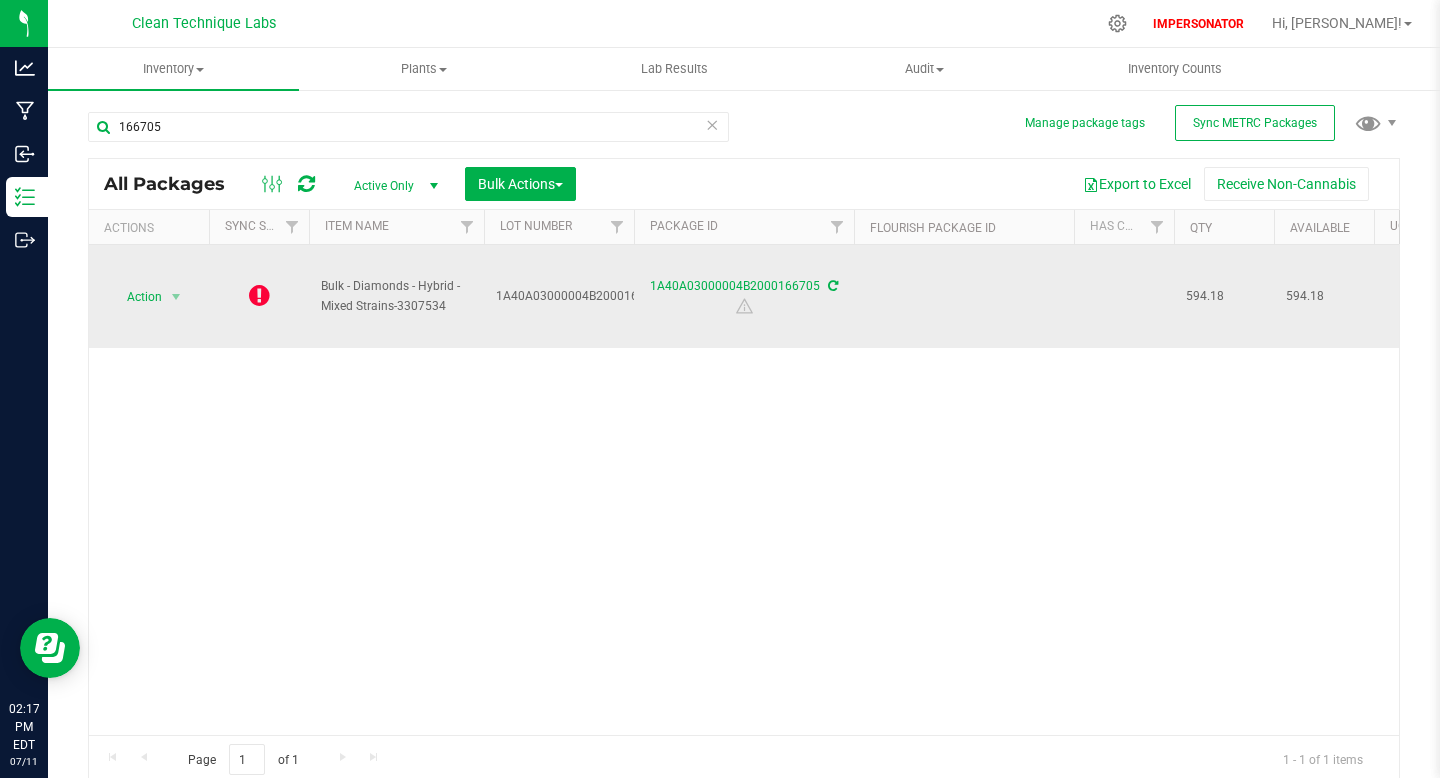 click on "1A40A03000004B2000166705" at bounding box center [744, 296] 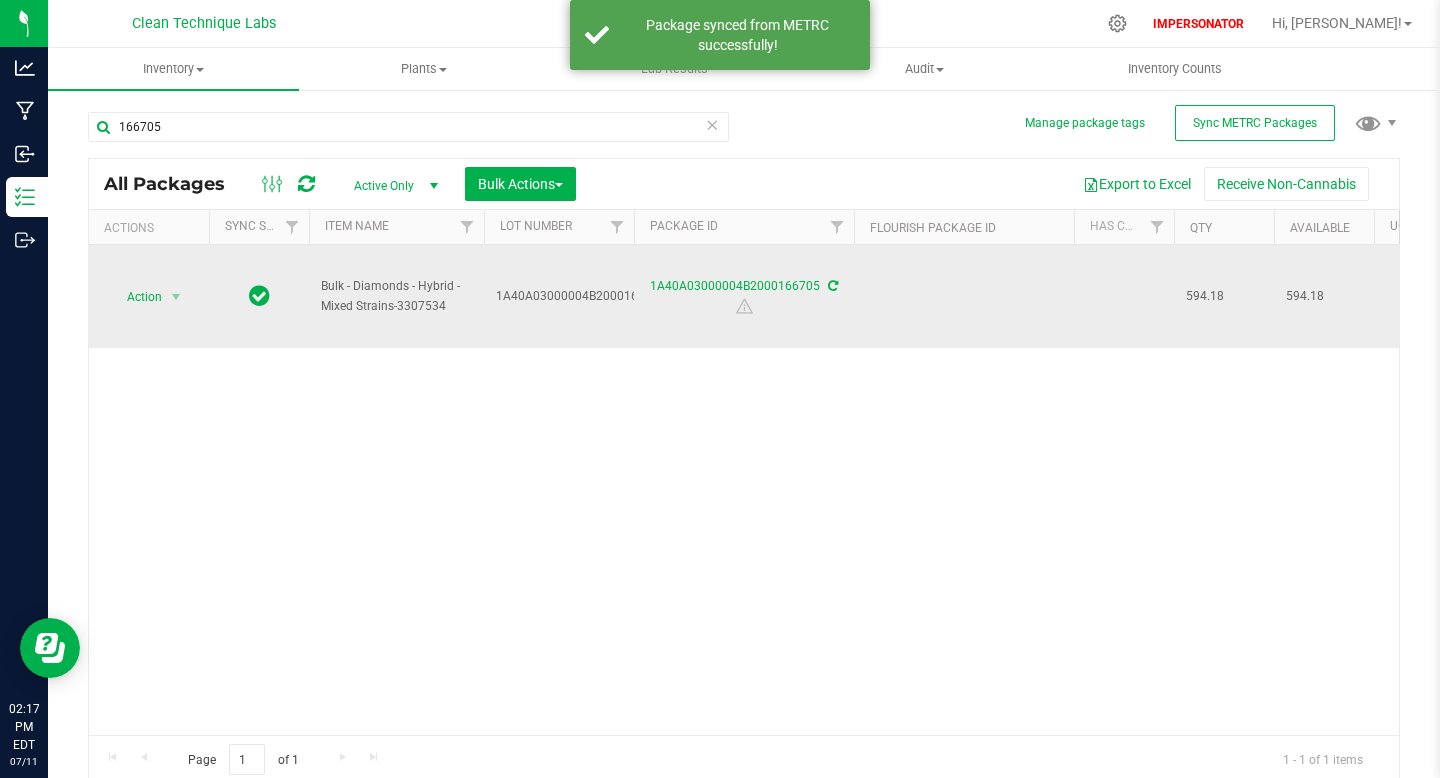 click at bounding box center (259, 295) 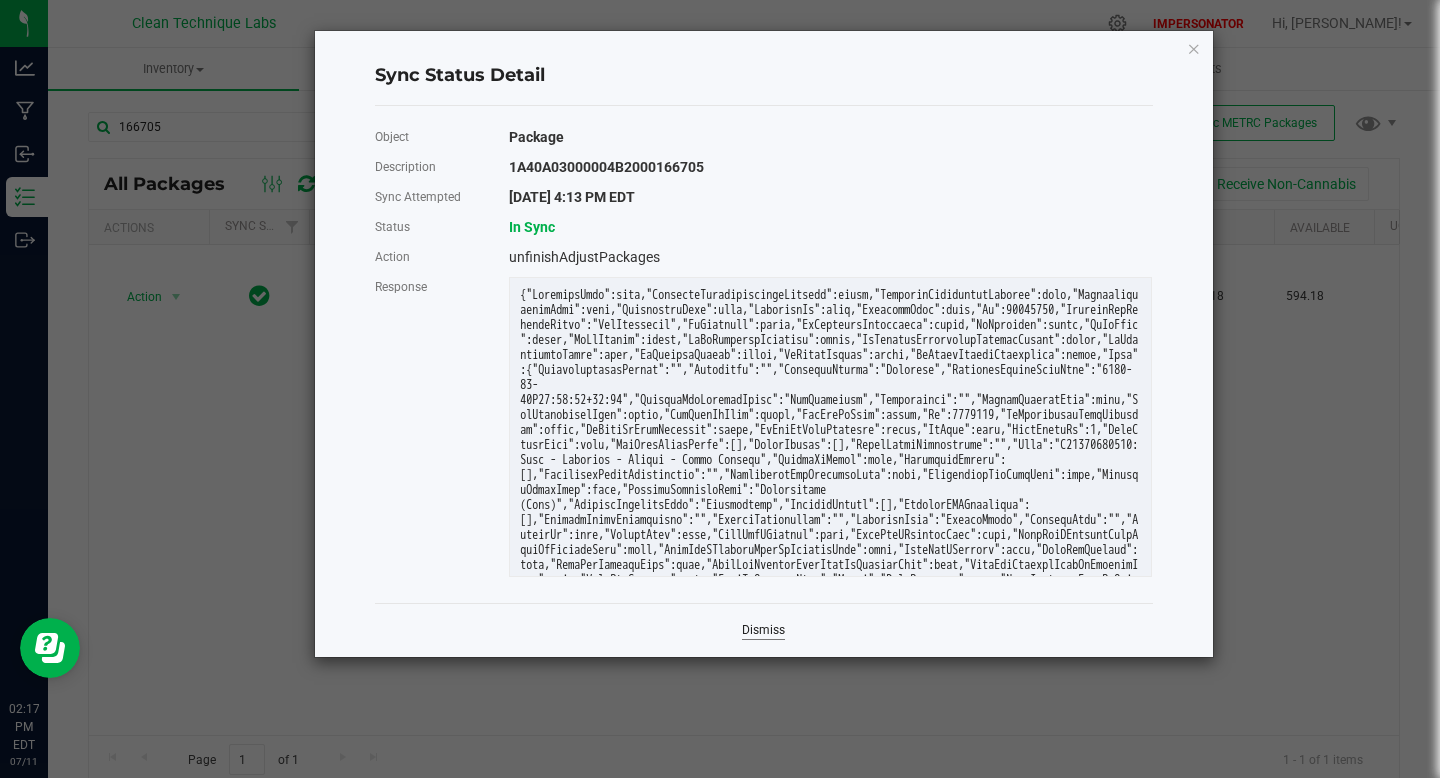 click on "Dismiss" 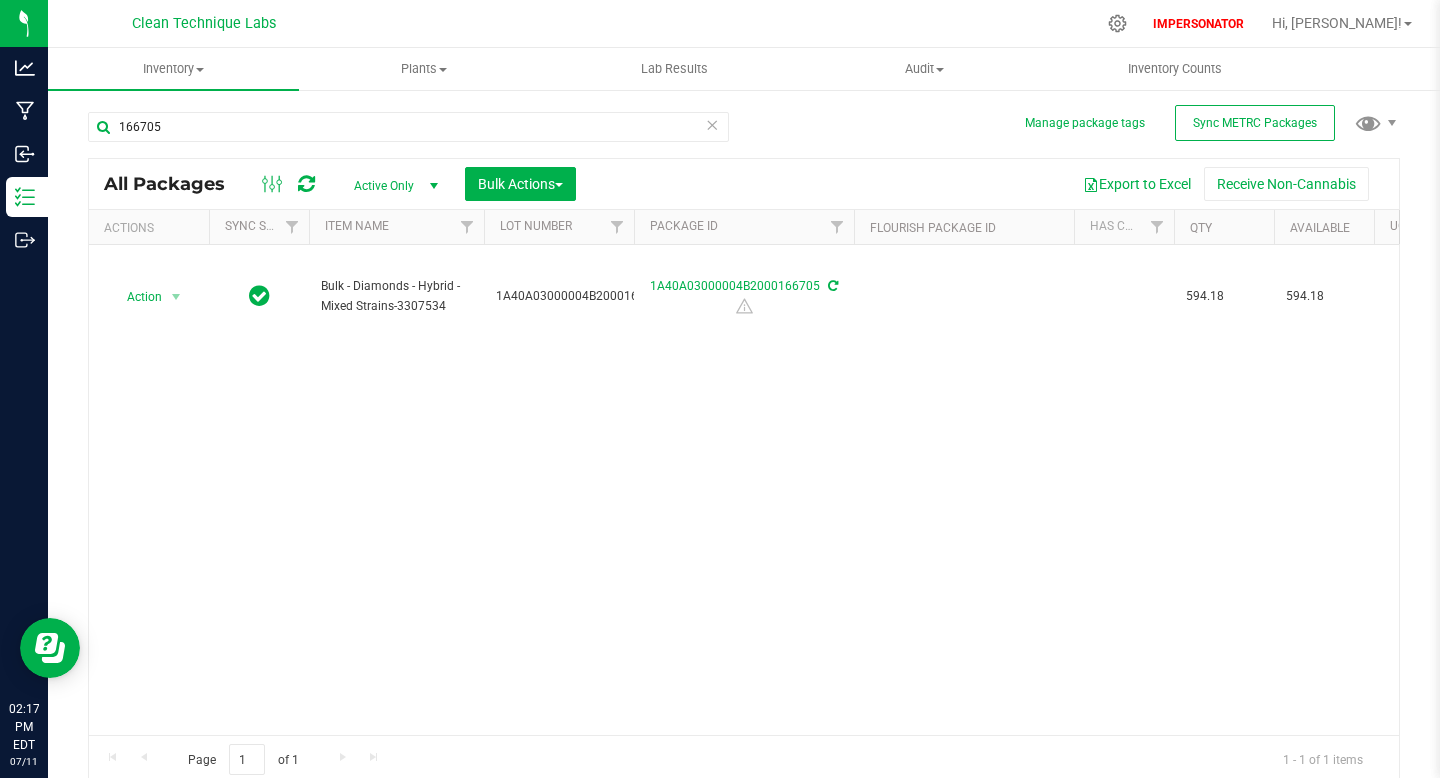 scroll, scrollTop: 0, scrollLeft: 171, axis: horizontal 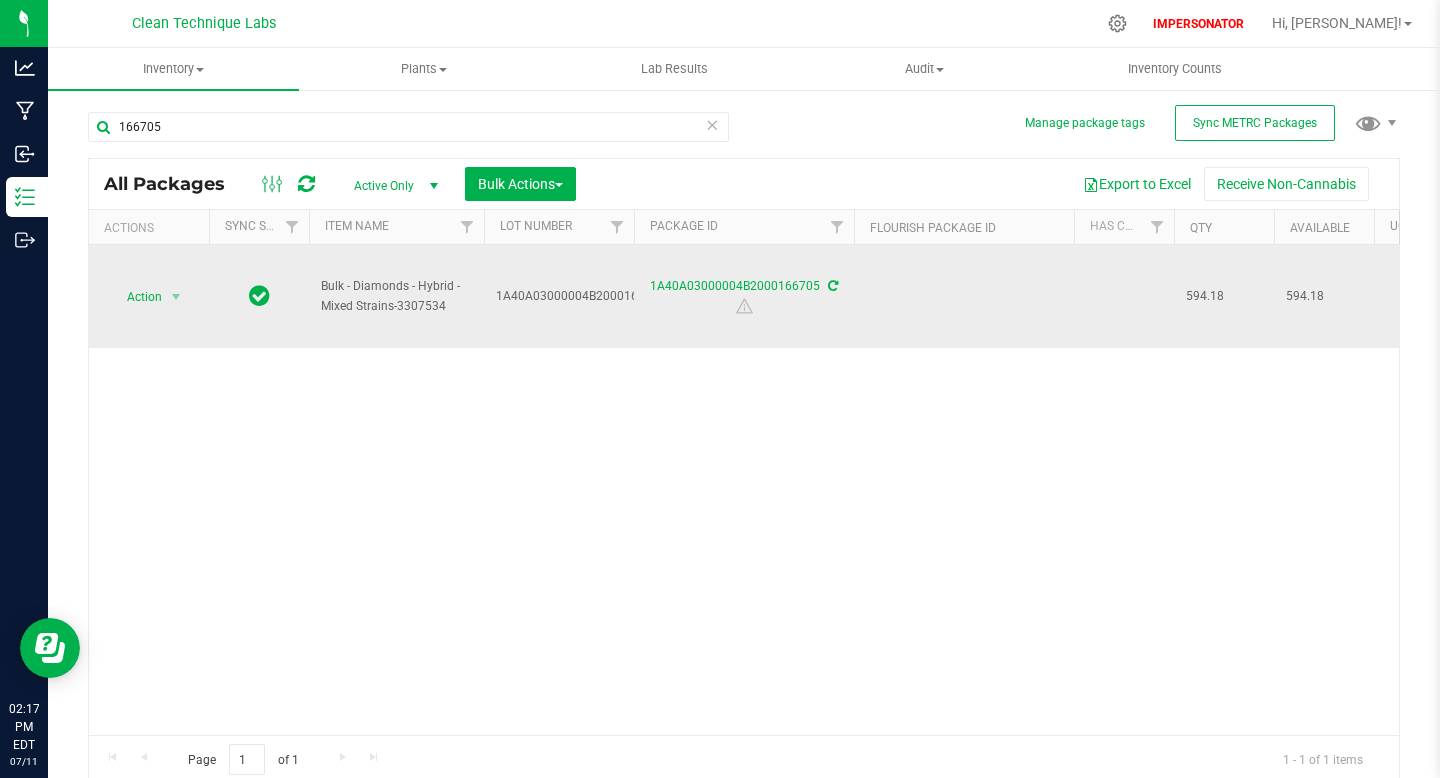click at bounding box center [259, 295] 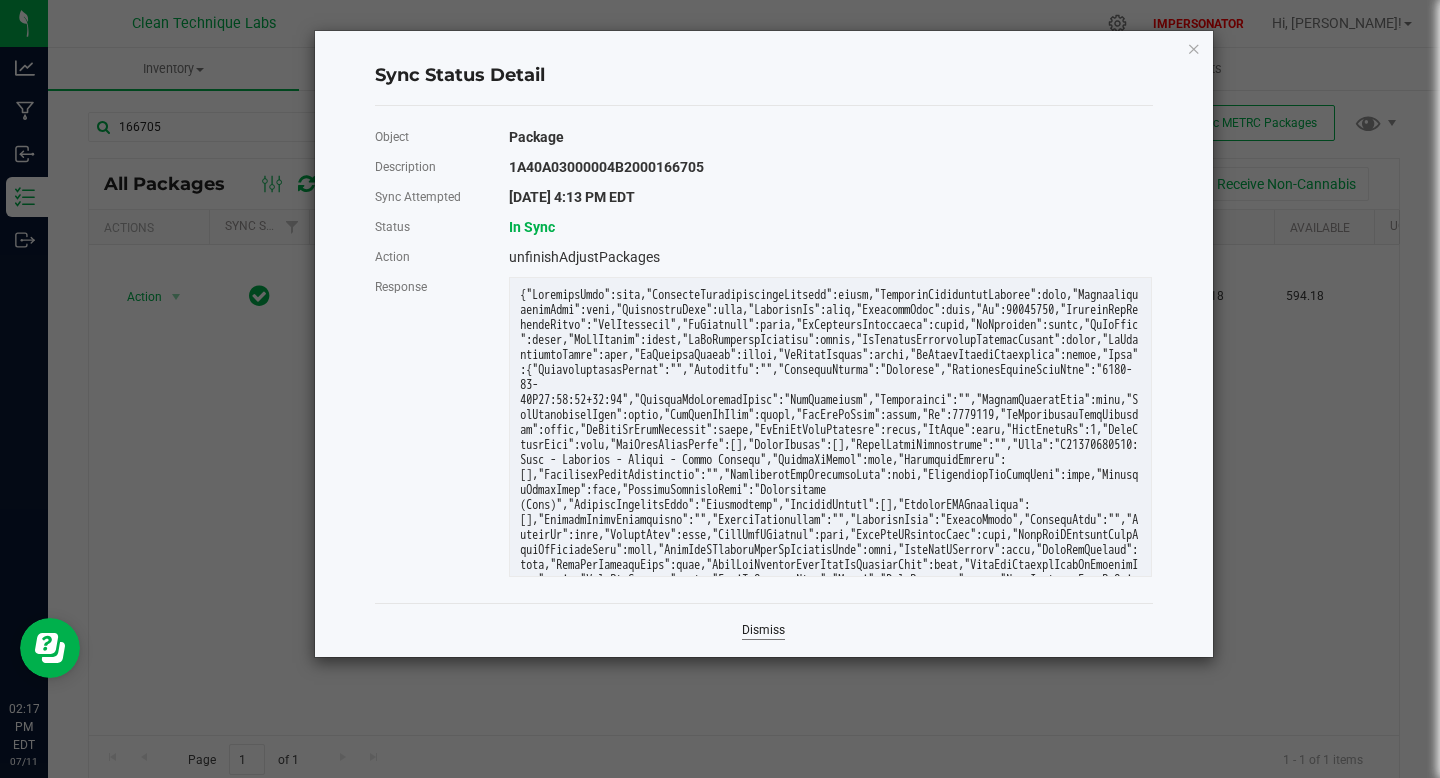 click on "Dismiss" 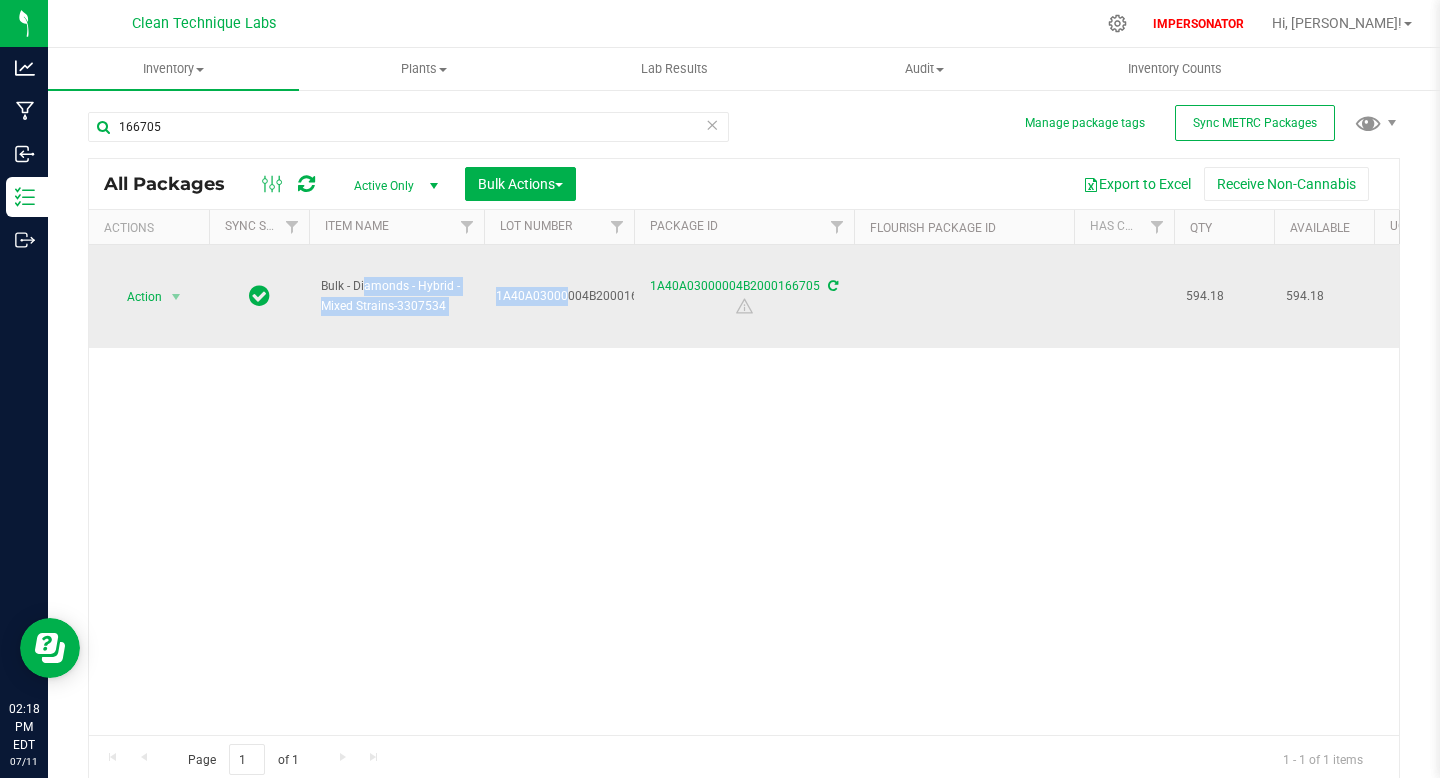 drag, startPoint x: 320, startPoint y: 286, endPoint x: 503, endPoint y: 295, distance: 183.22118 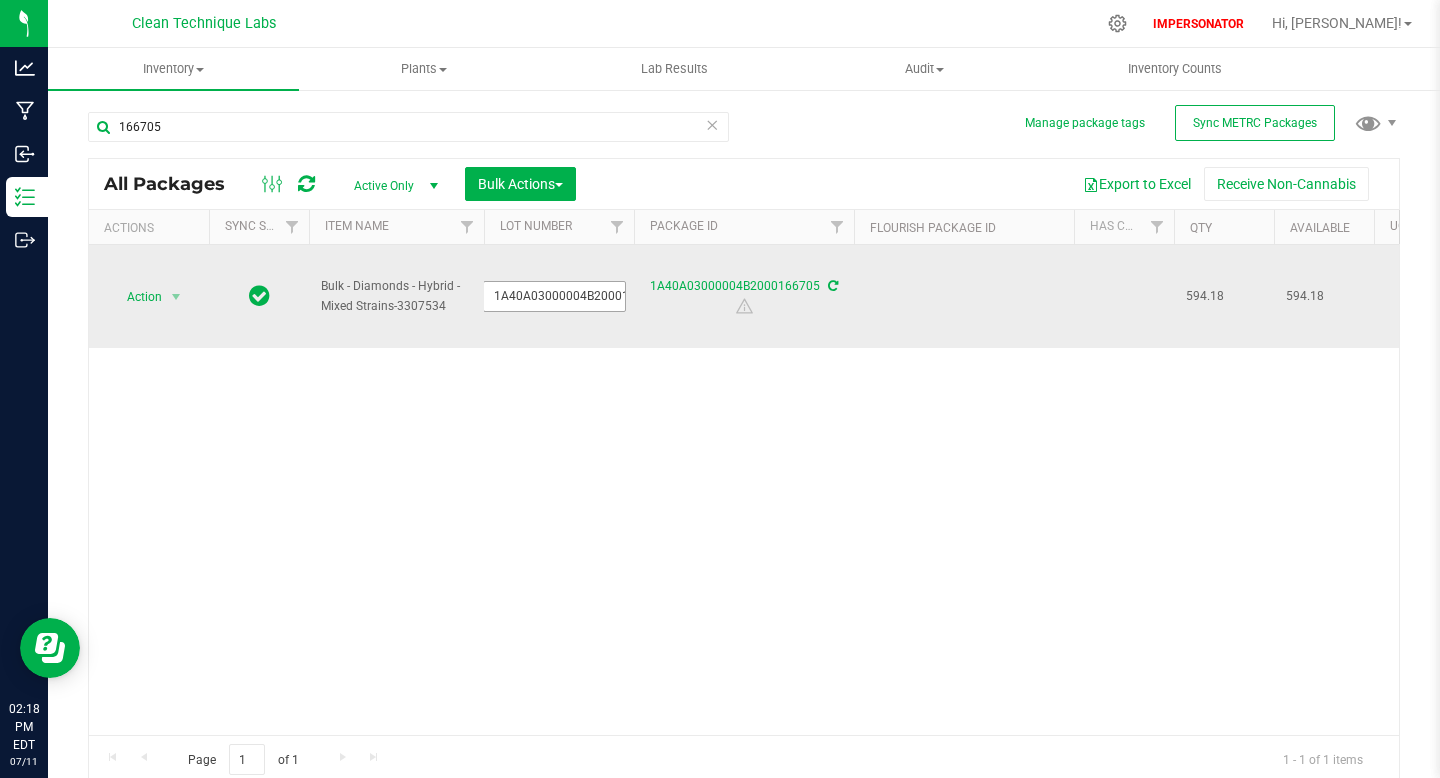 scroll, scrollTop: 0, scrollLeft: 33, axis: horizontal 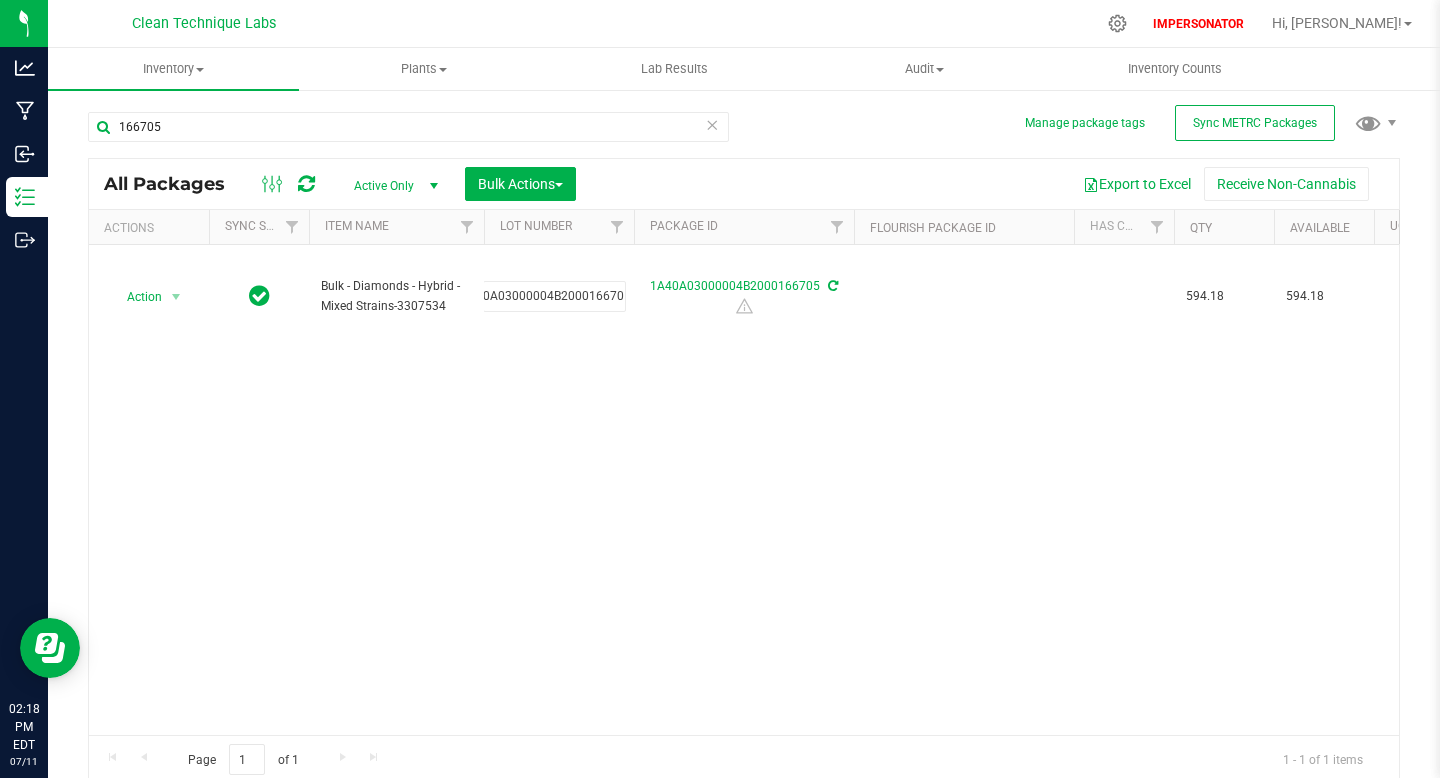 click on "Action Action Adjust qty Create package Edit attributes Global inventory Locate package Lock package Print package label Record a lab result Retag package See history
Bulk - Diamonds - Hybrid - Mixed Strains-3307534
1A40A03000004B2000166705
1A40A03000004B2000166705
594.18
594.18
Gram
Created
1/10/22 Zebra Cake RM 108 1/11/22 Holy Grail RM 108 1/11/23 Wedding Cake X4DD Rm 108 1/17/23 Gastro Pop RM 105 1/18/23 Space Center Rm 105 $8.80477" at bounding box center (744, 490) 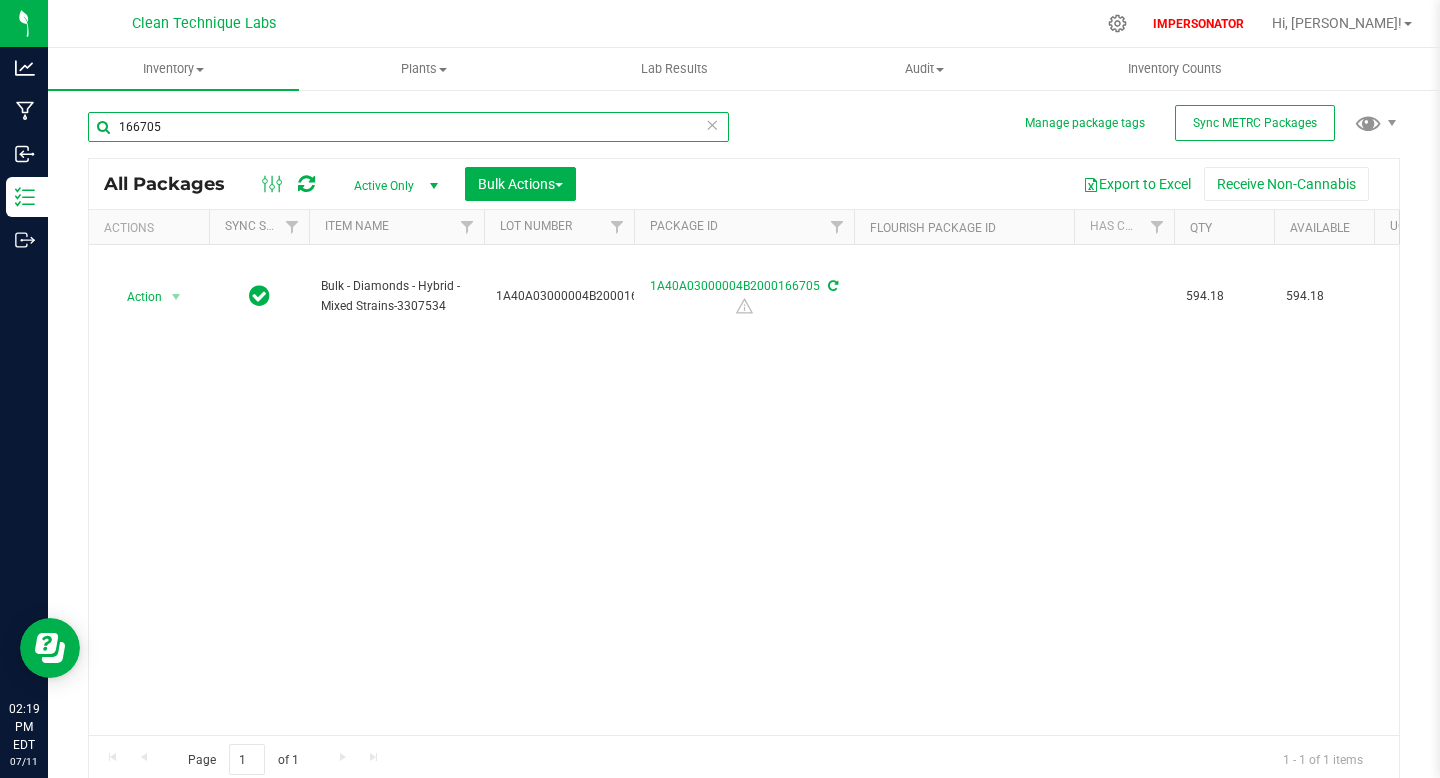 click on "166705" at bounding box center [408, 127] 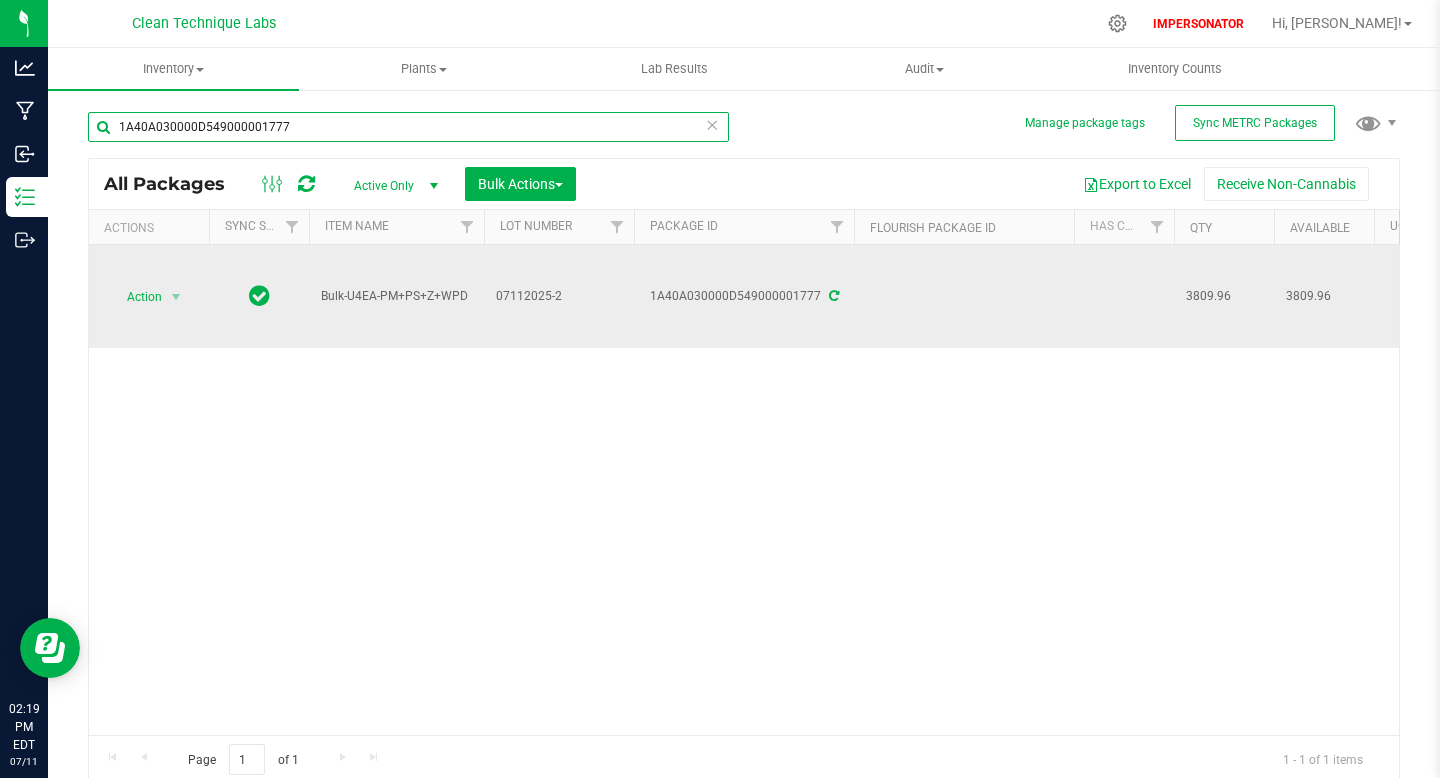 type on "1A40A030000D549000001777" 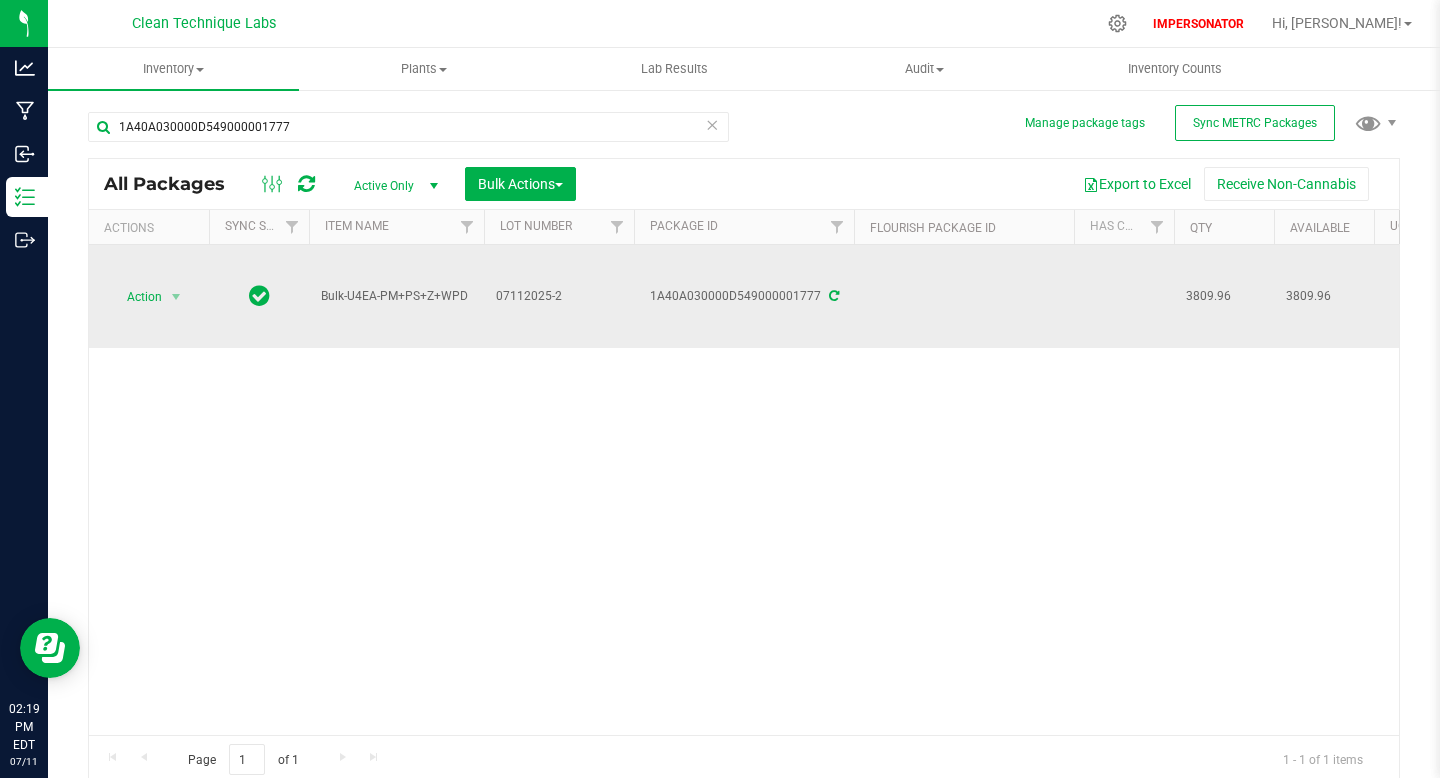 click at bounding box center (834, 296) 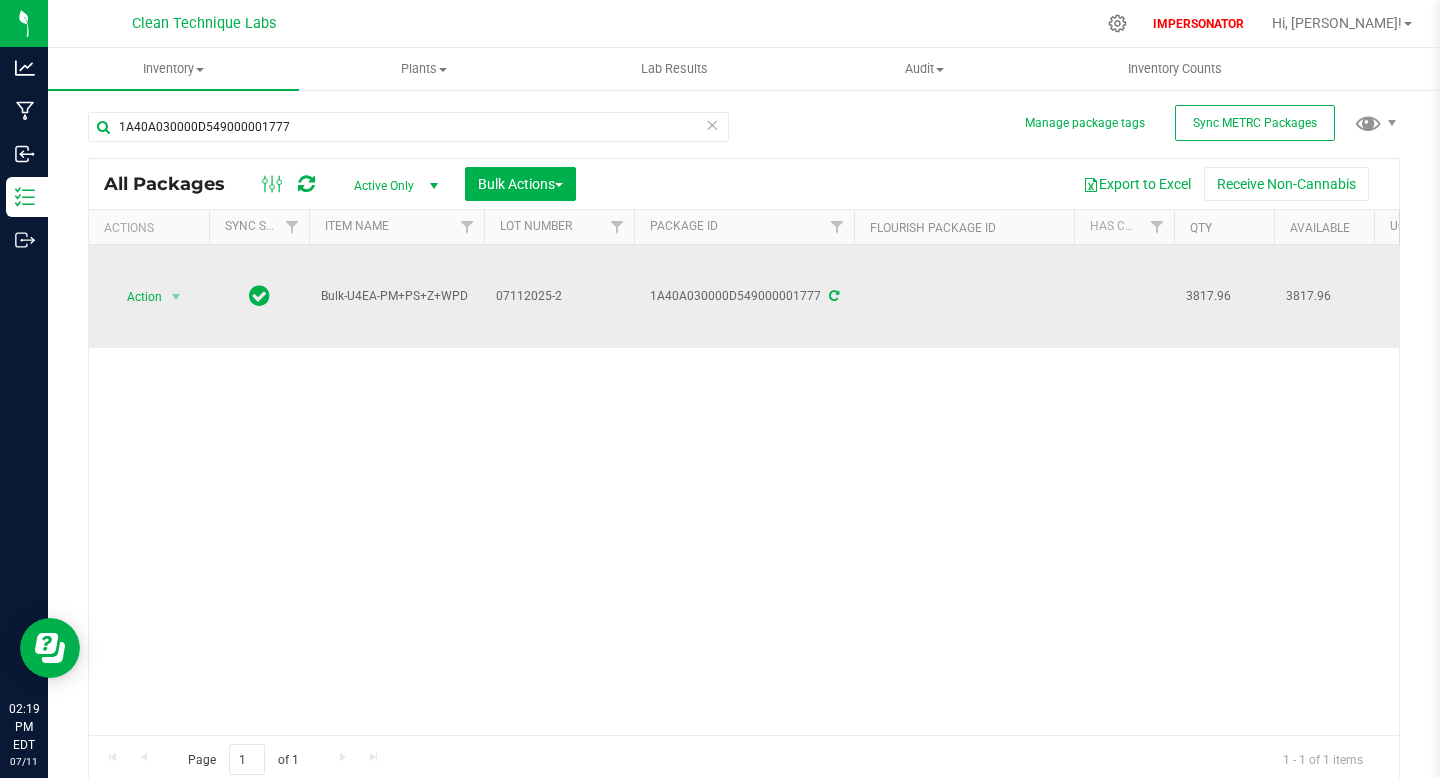 scroll, scrollTop: 0, scrollLeft: 75, axis: horizontal 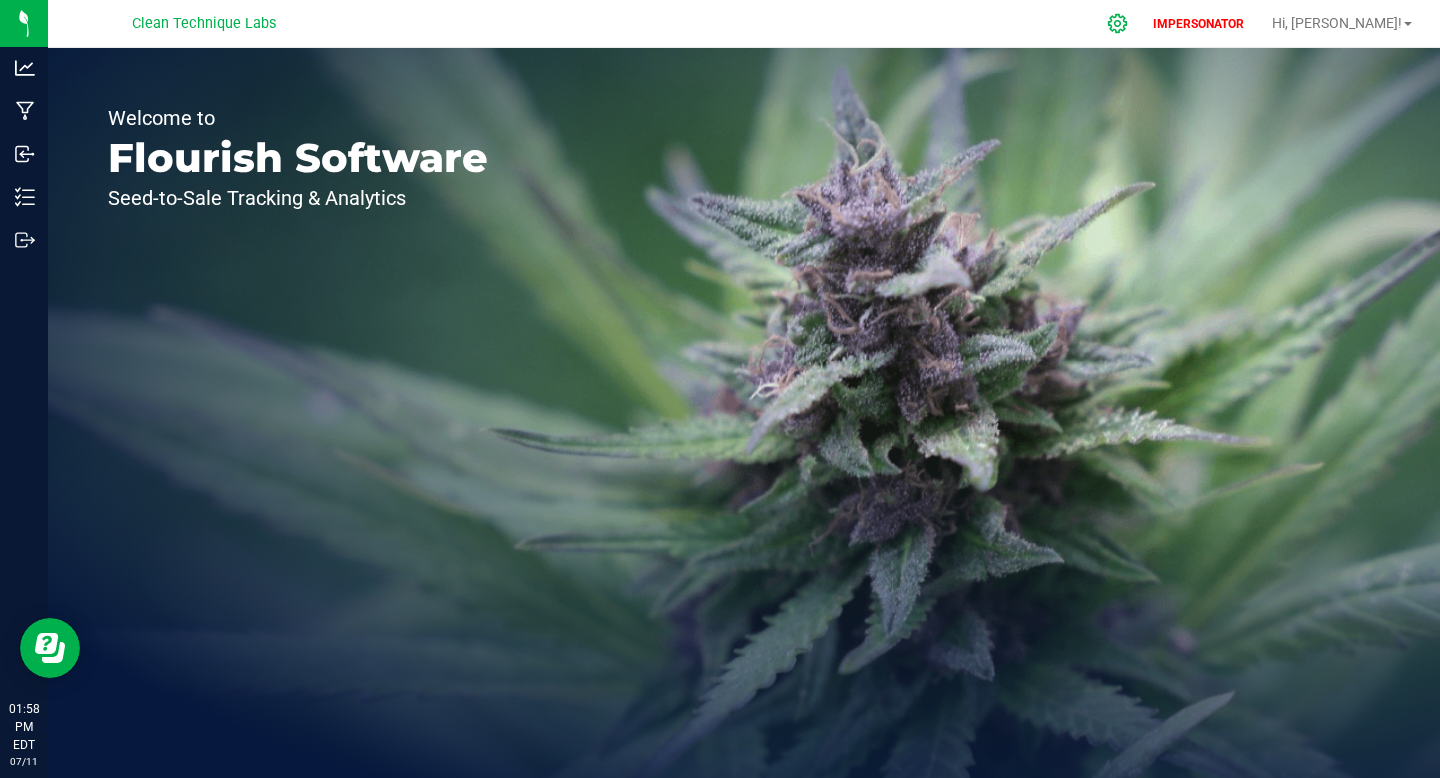 click 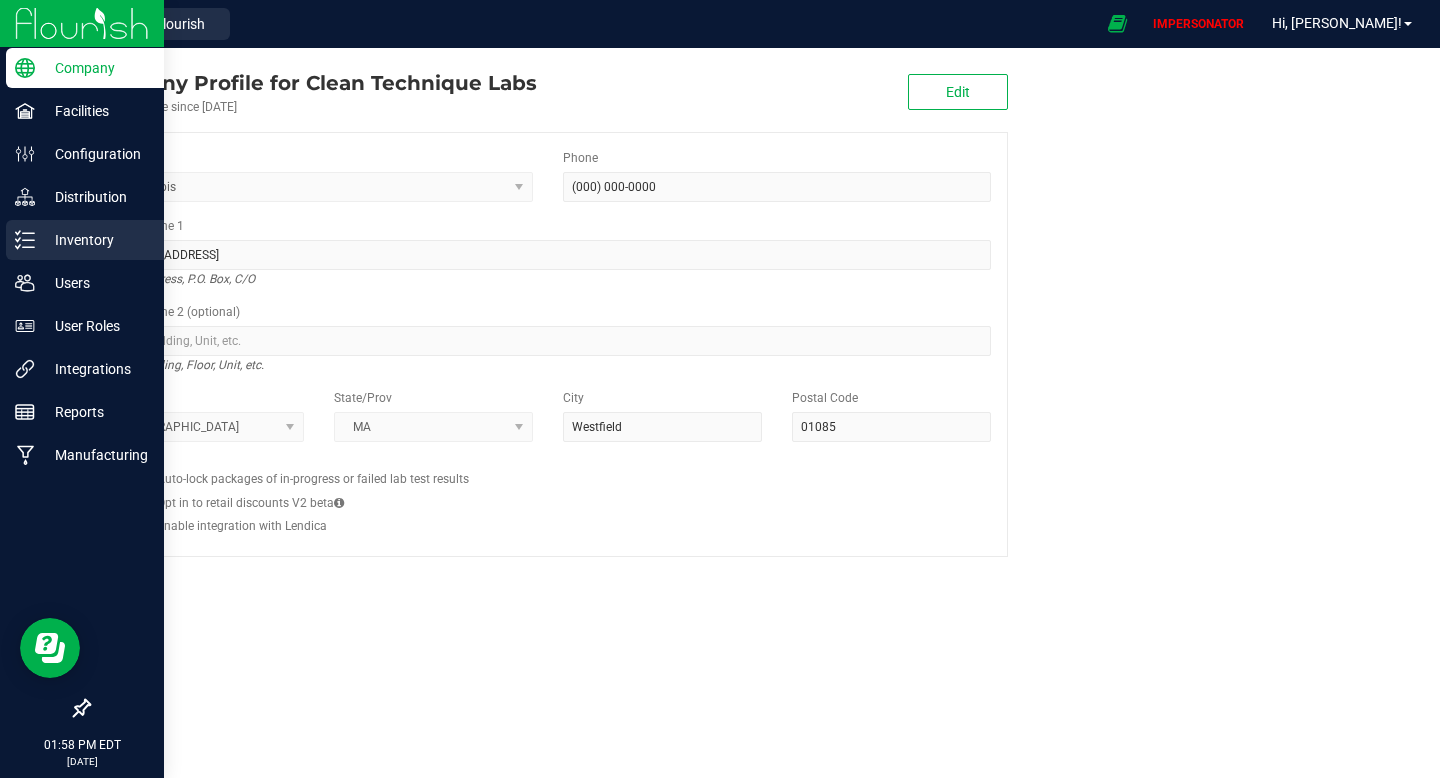 click on "Inventory" at bounding box center [95, 240] 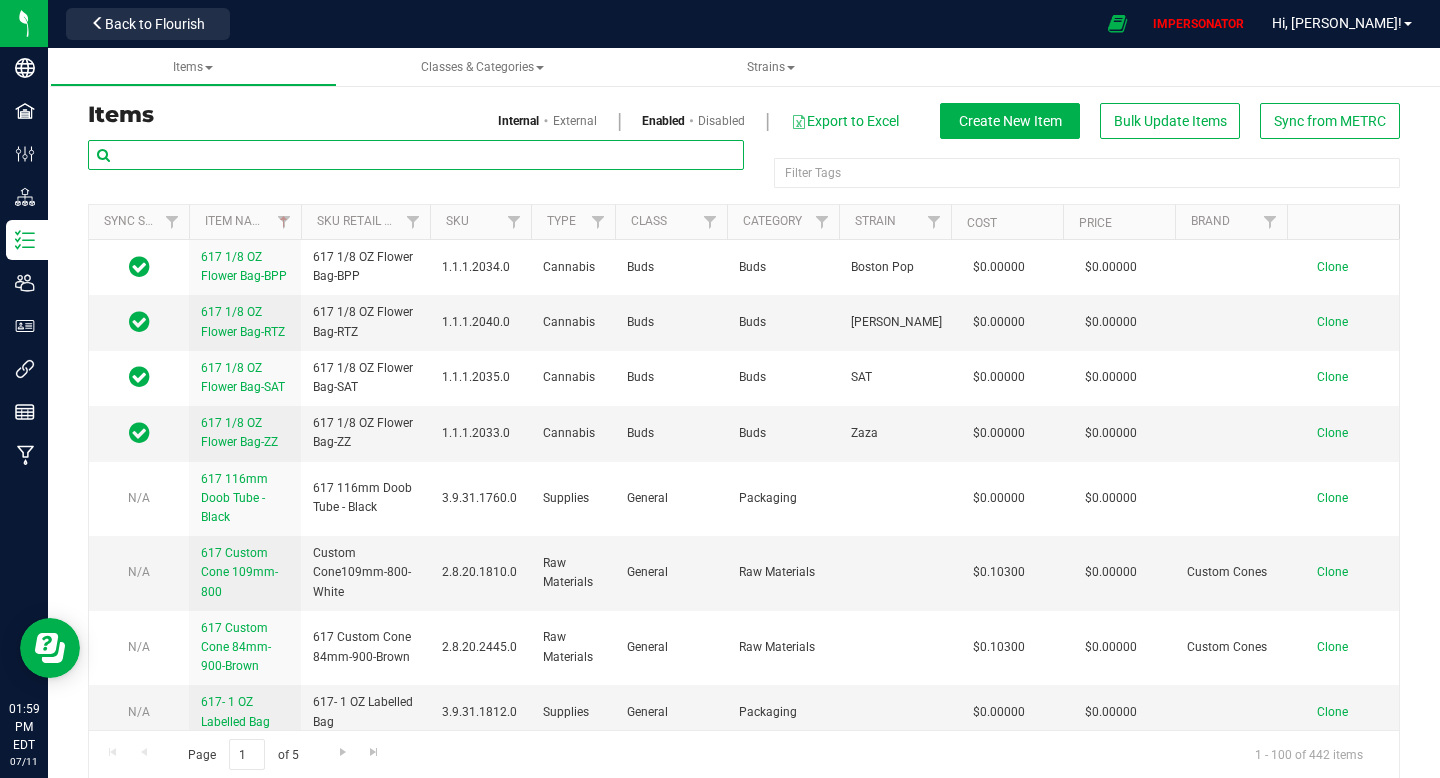 click at bounding box center (416, 155) 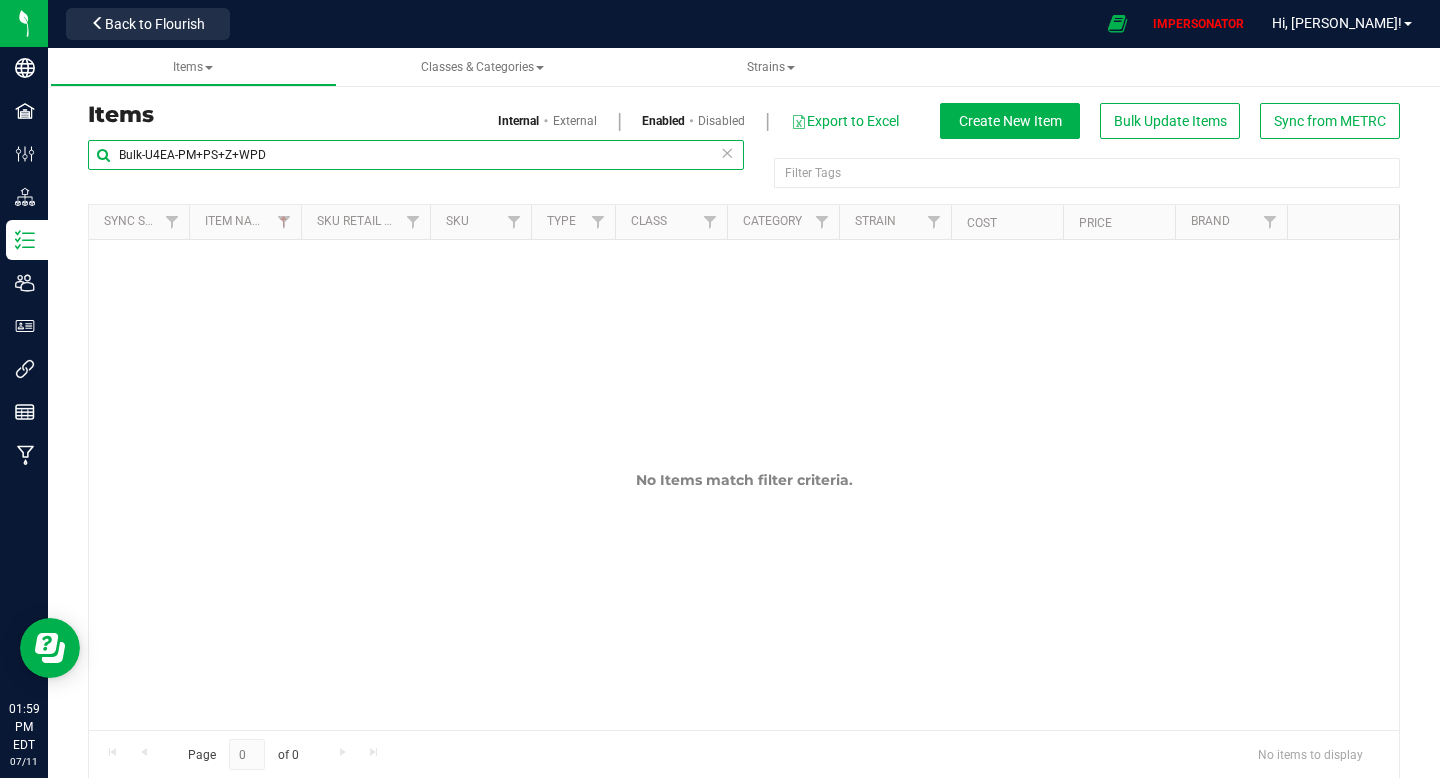 type on "Bulk-U4EA-PM+PS+Z+WPD" 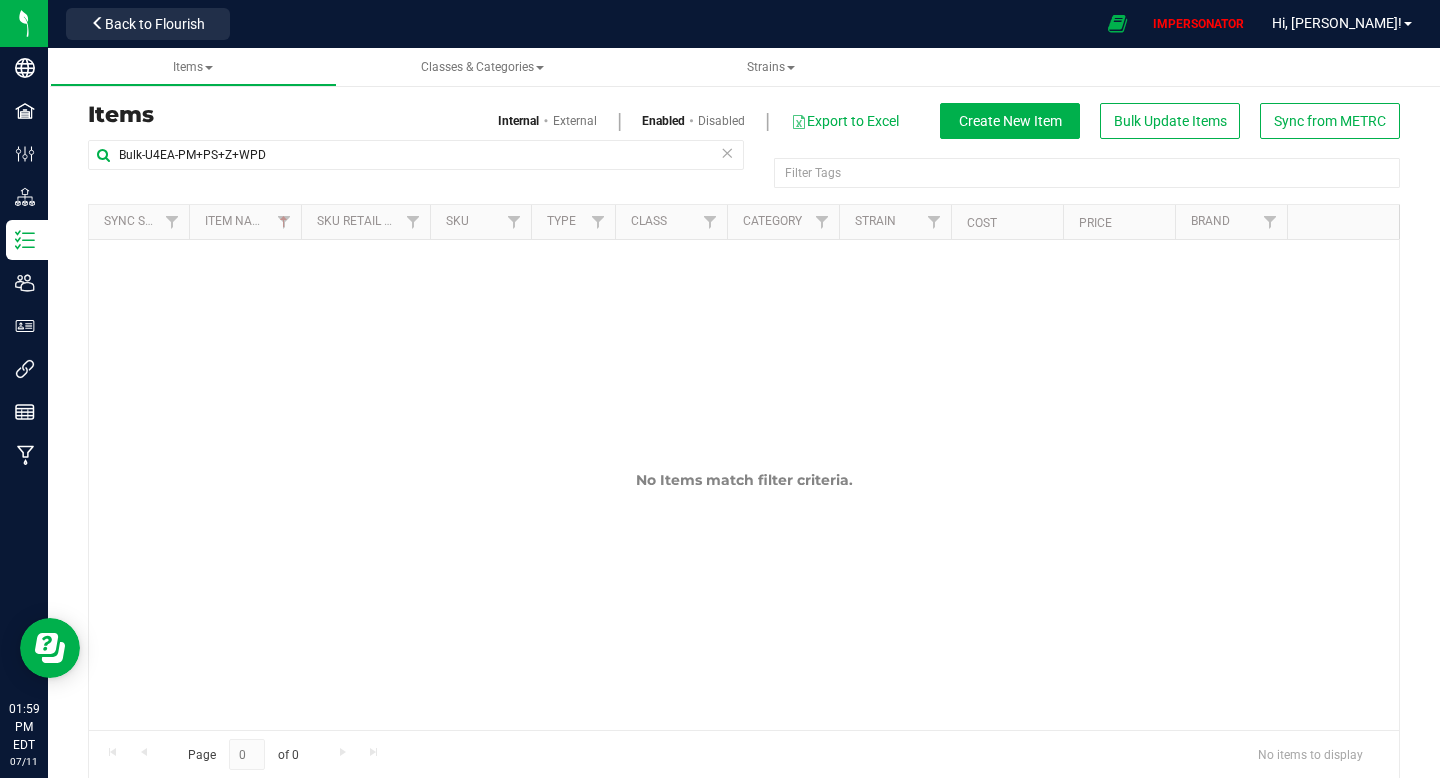 click on "Disabled" at bounding box center (721, 121) 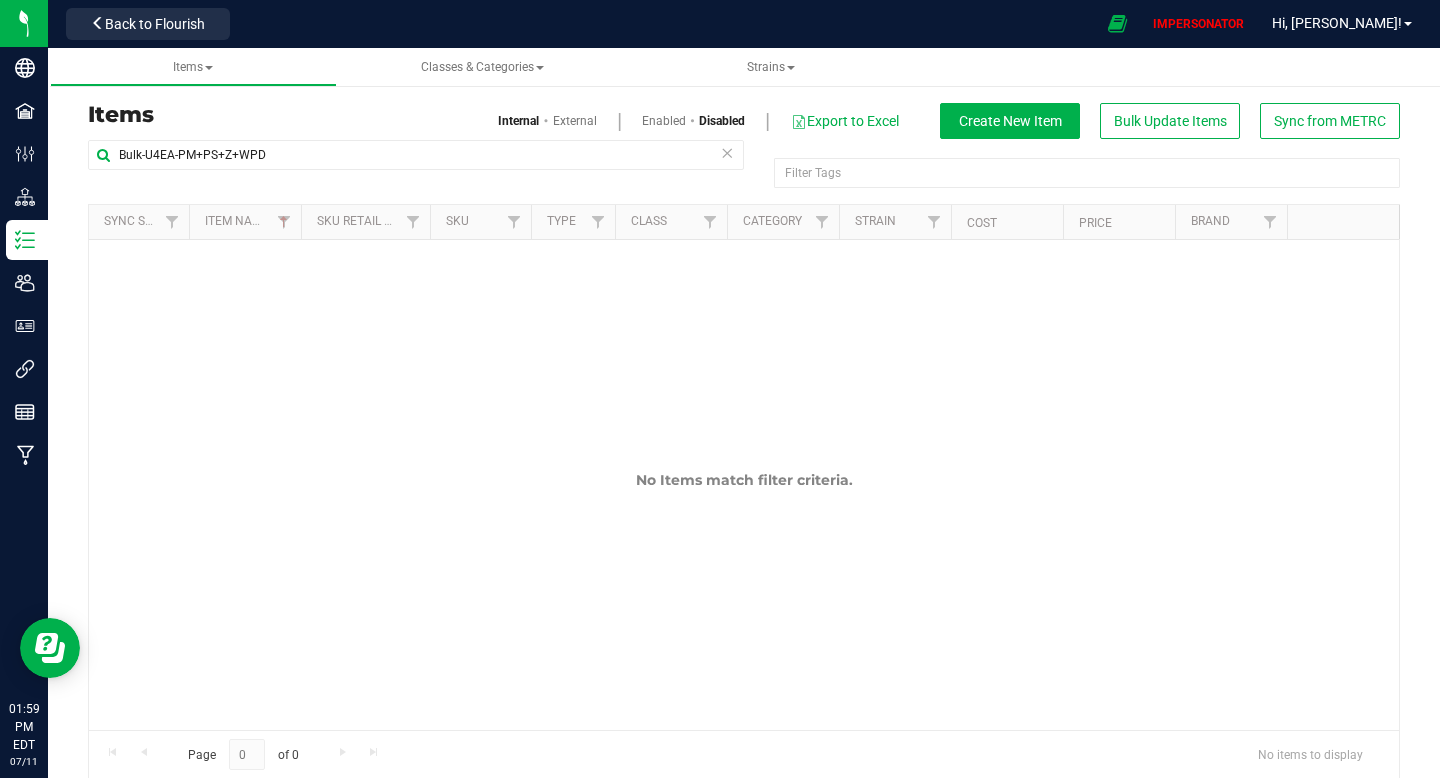 click on "Enabled" at bounding box center [664, 121] 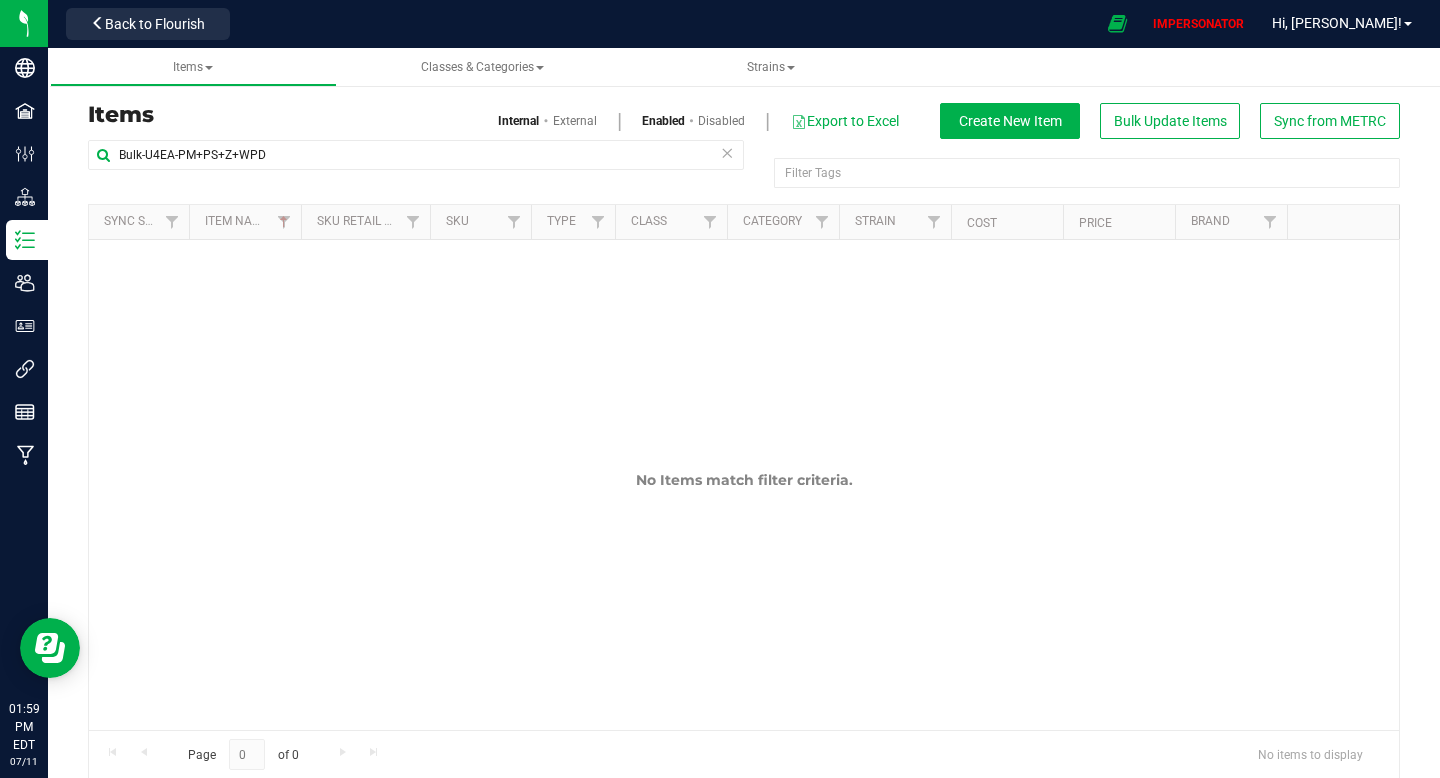 click on "External" at bounding box center [575, 121] 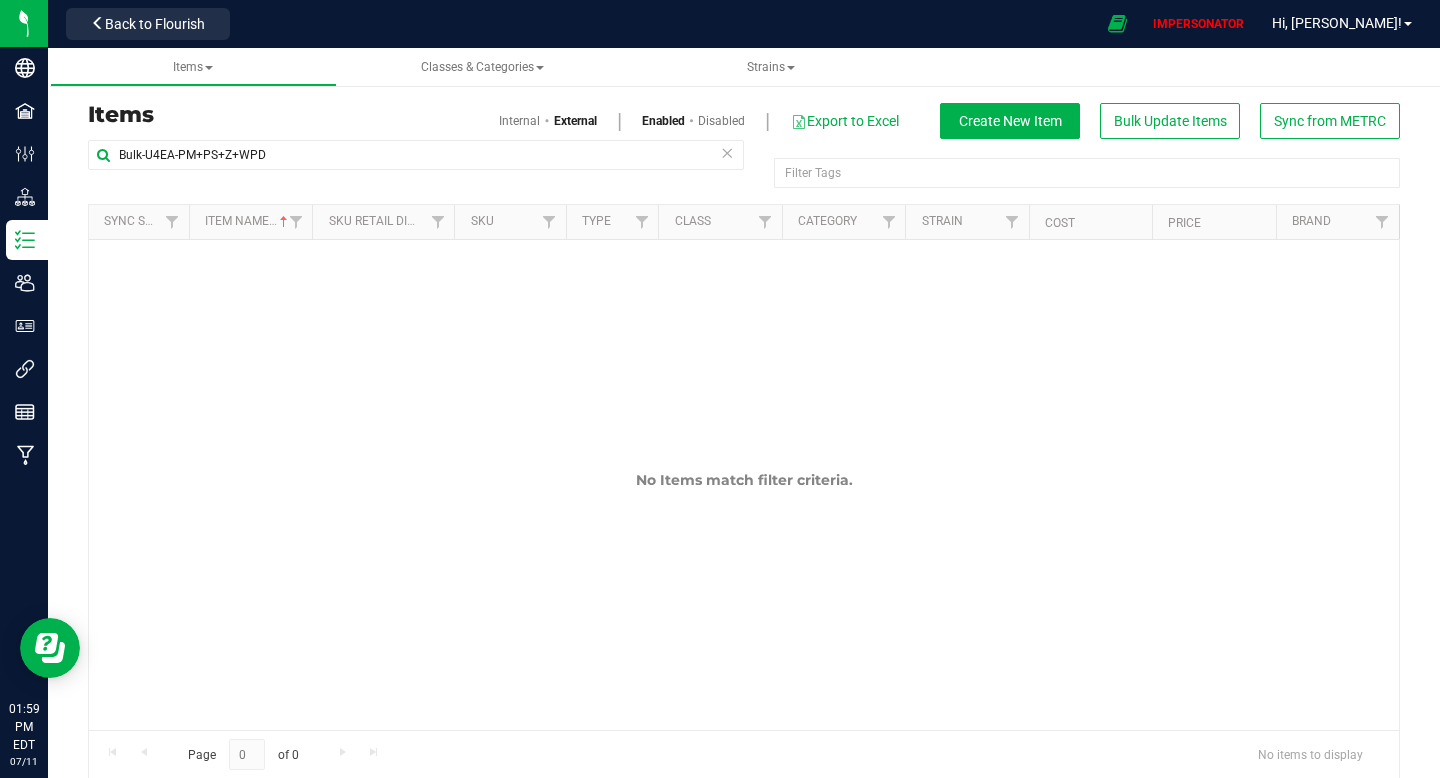click on "Internal" at bounding box center [519, 121] 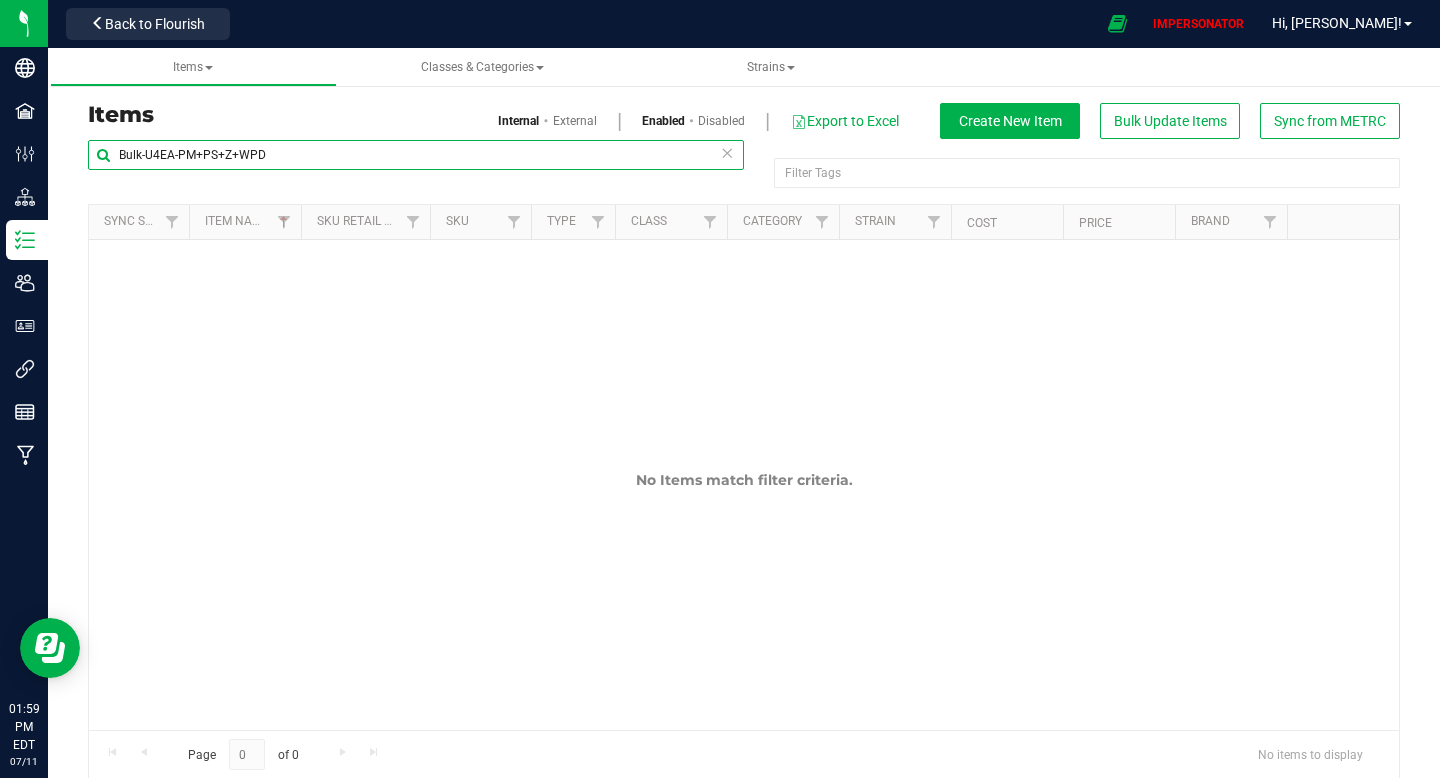 click on "Bulk-U4EA-PM+PS+Z+WPD" at bounding box center (416, 155) 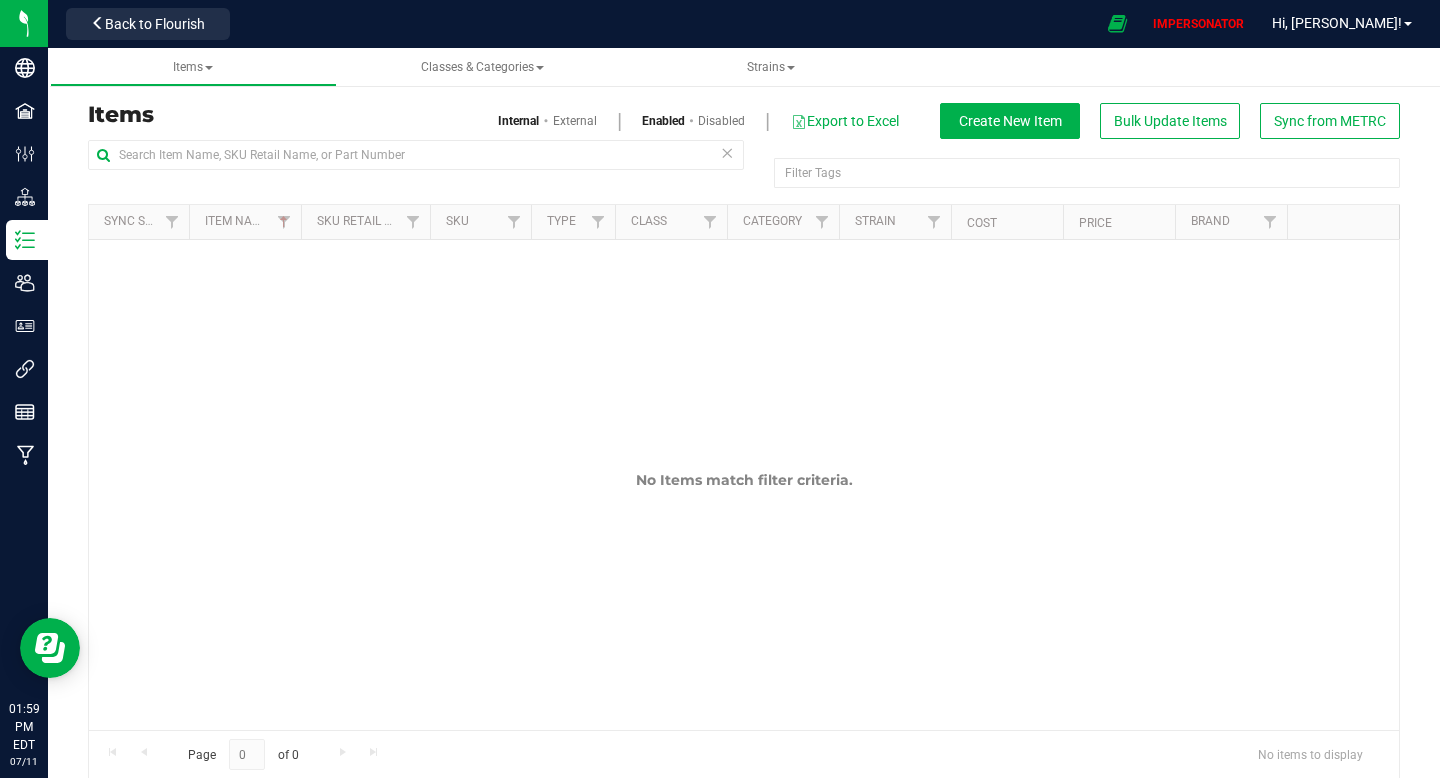 click on "Items" at bounding box center [408, 115] 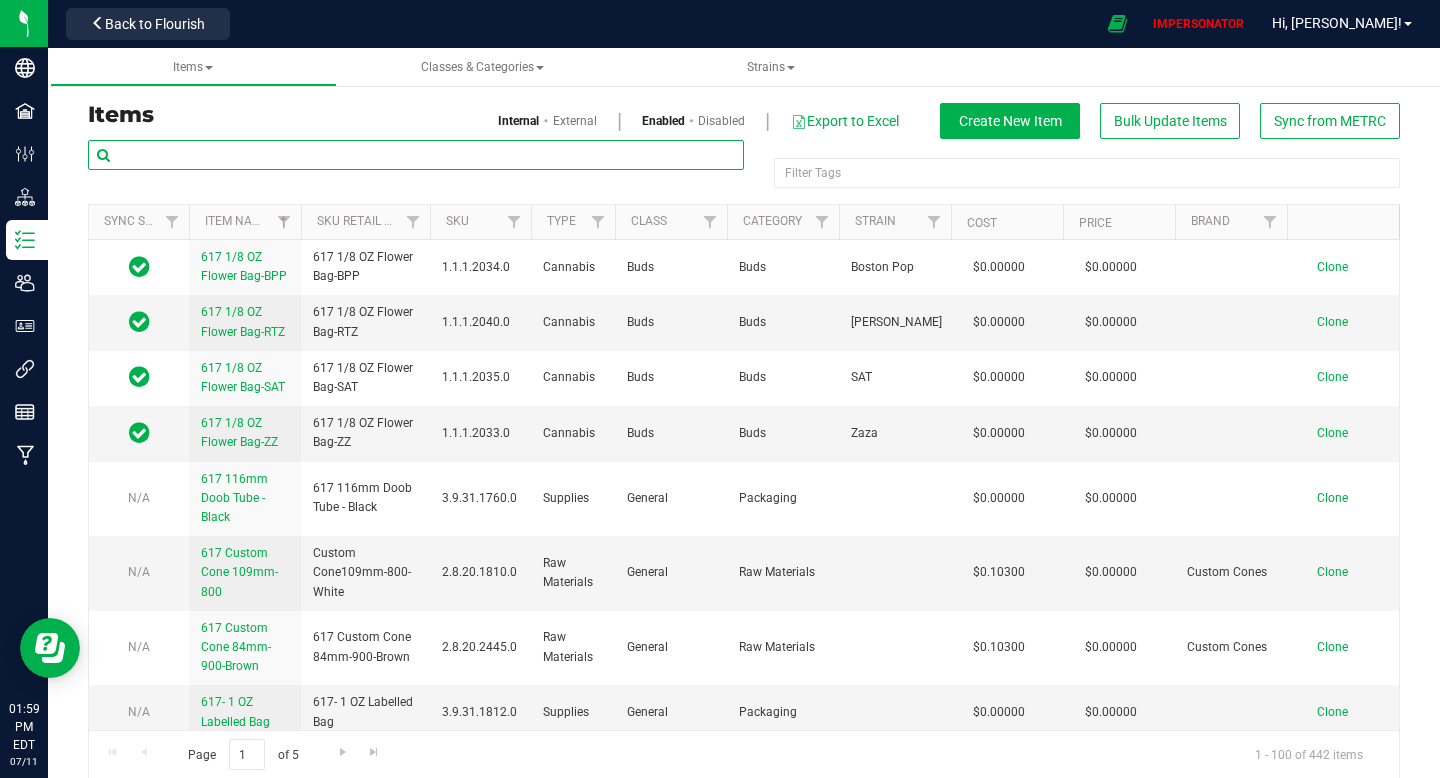 click at bounding box center [416, 155] 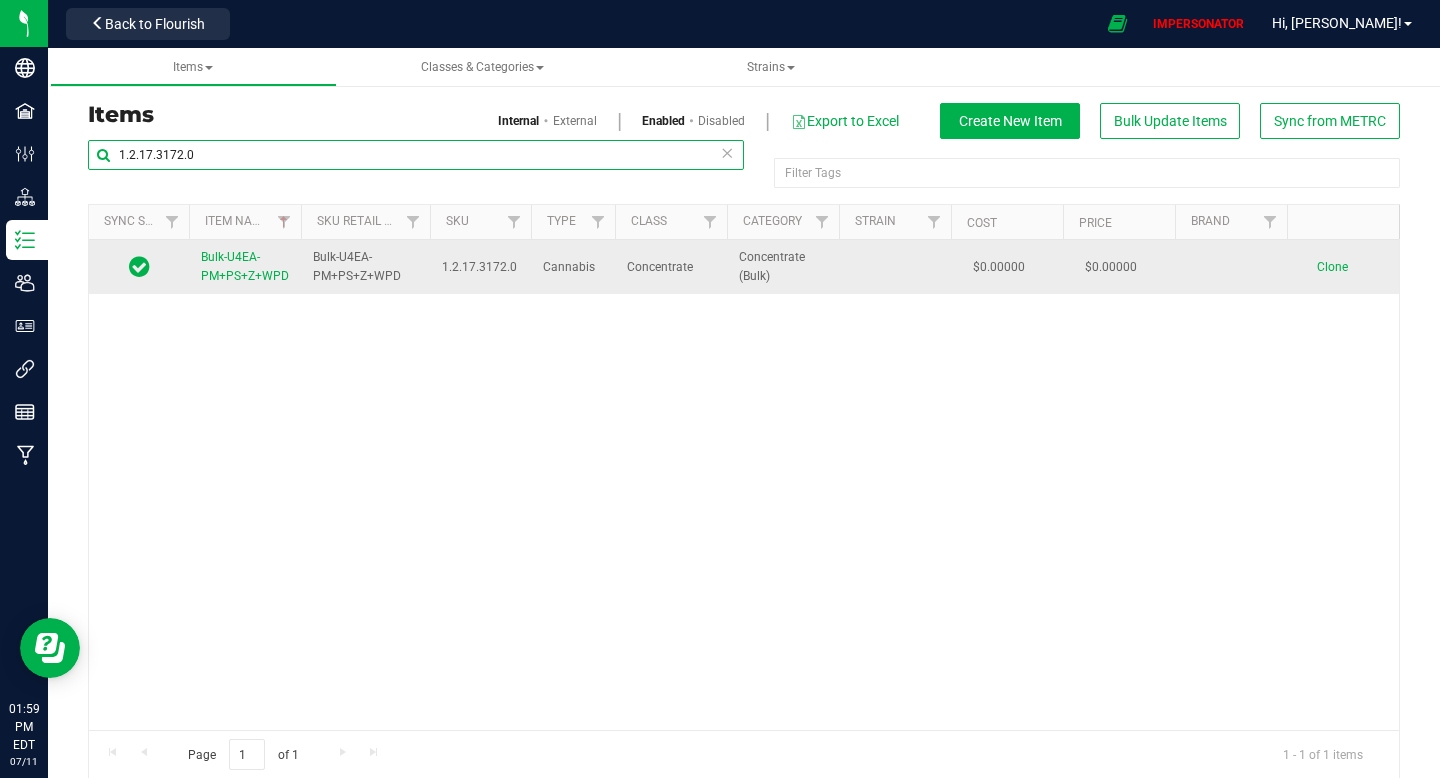 type on "1.2.17.3172.0" 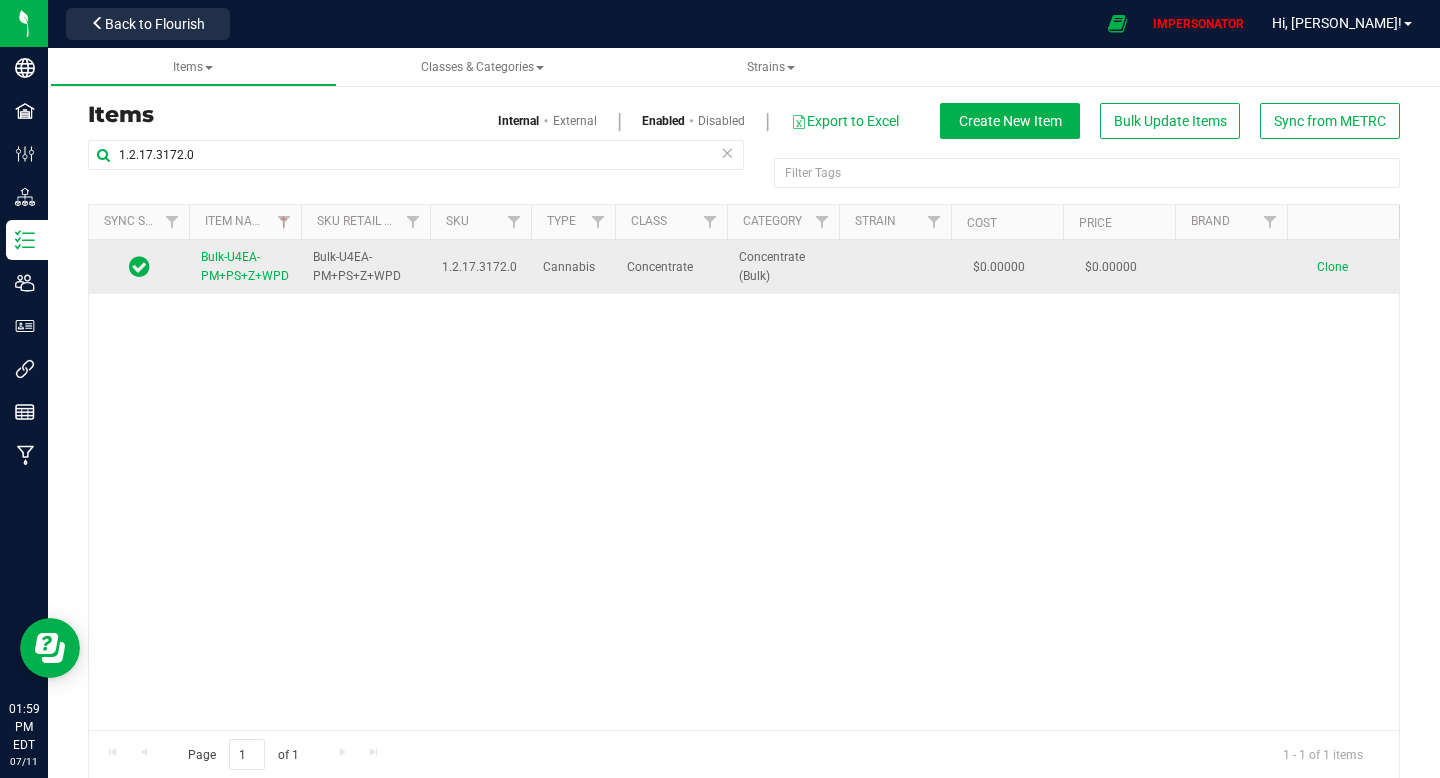 click on "Bulk-U4EA-PM+PS+Z+WPD" at bounding box center (245, 266) 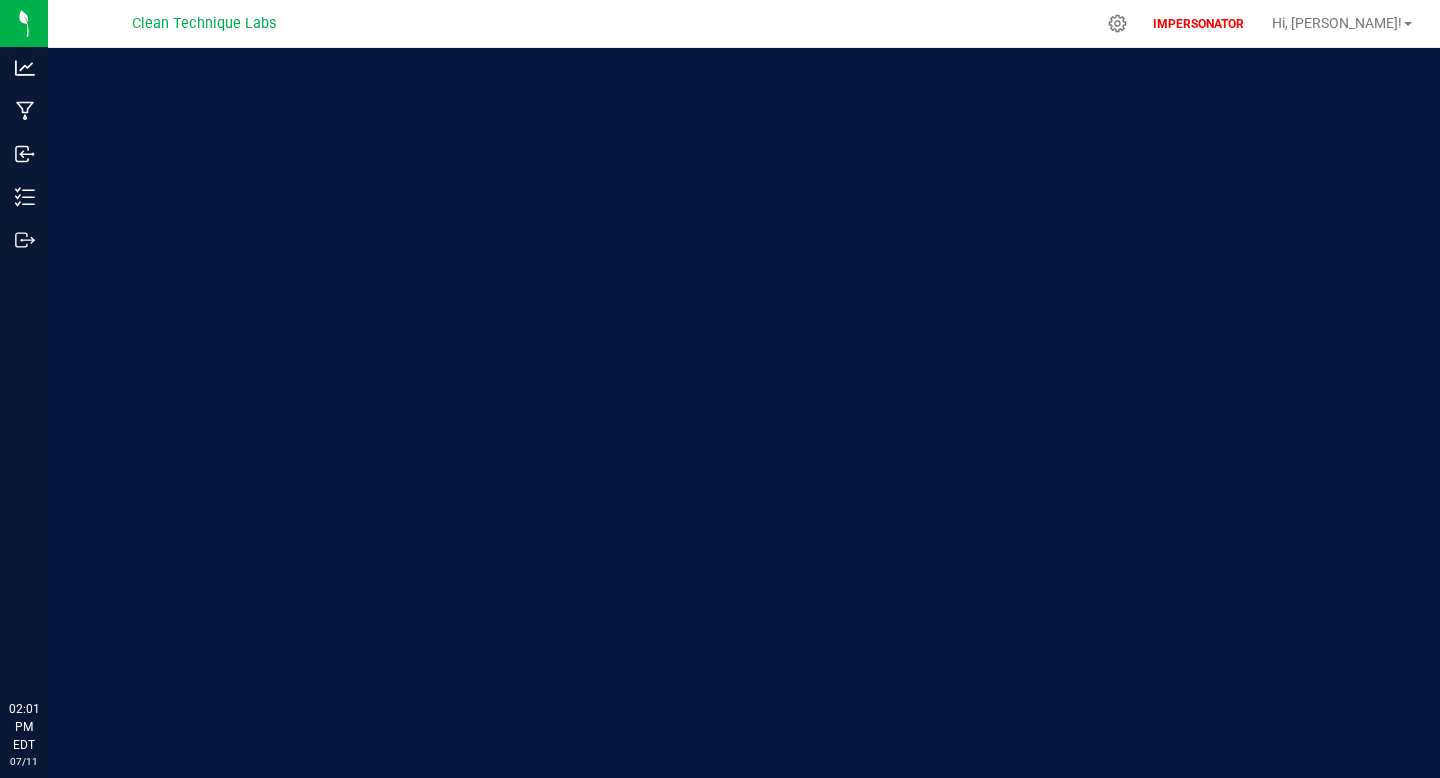 scroll, scrollTop: 0, scrollLeft: 0, axis: both 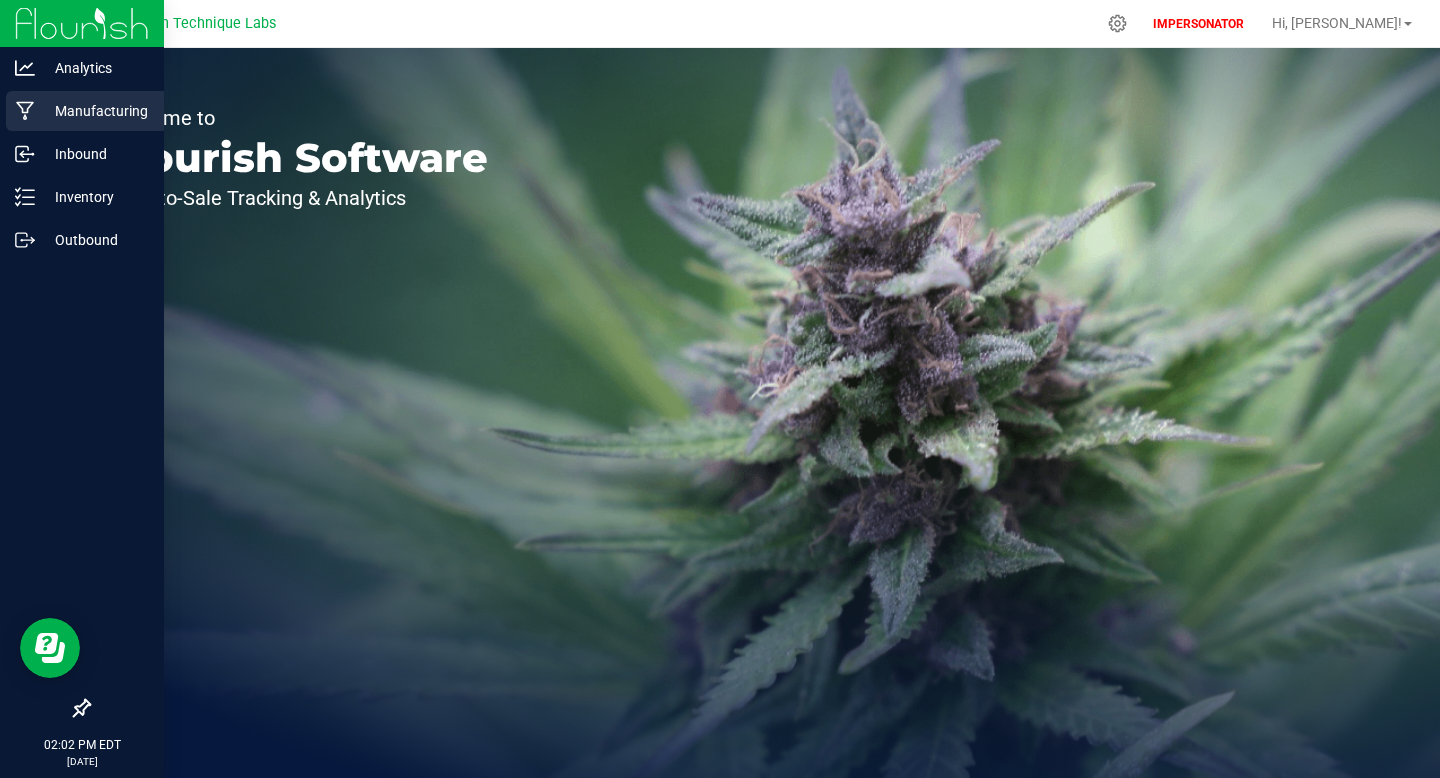 click on "Manufacturing" at bounding box center (95, 111) 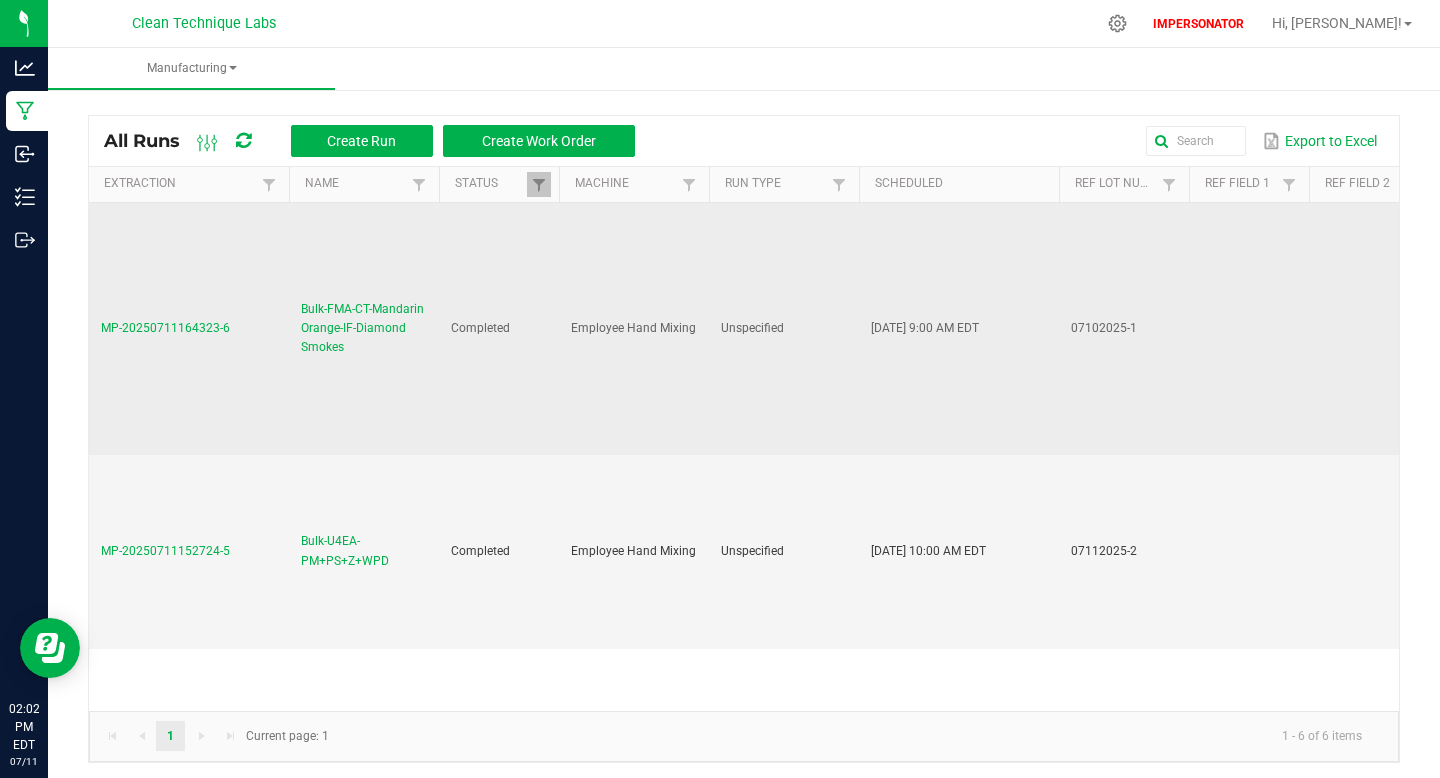 click on "MP-20250711164323-6" at bounding box center [165, 328] 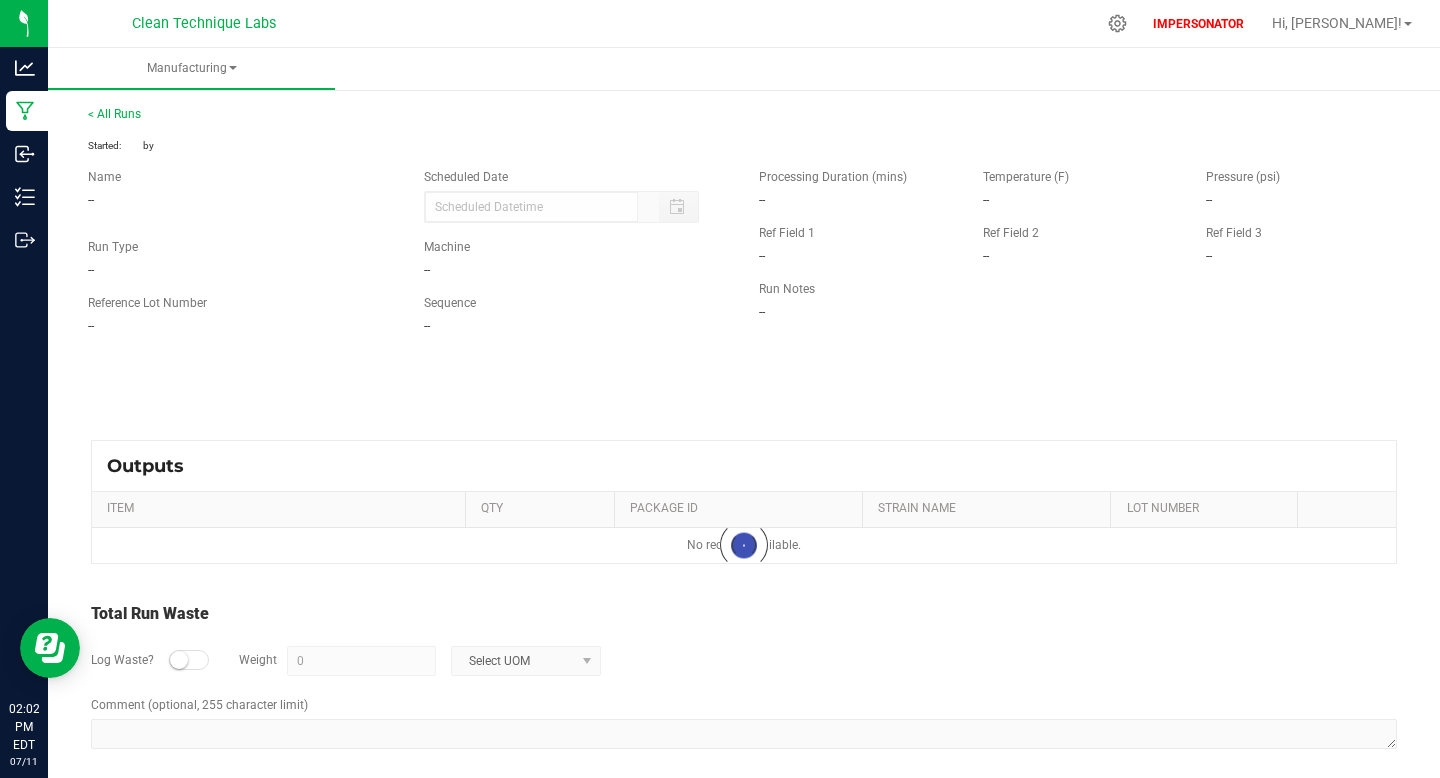 type on "07/10/2025 9:00 AM" 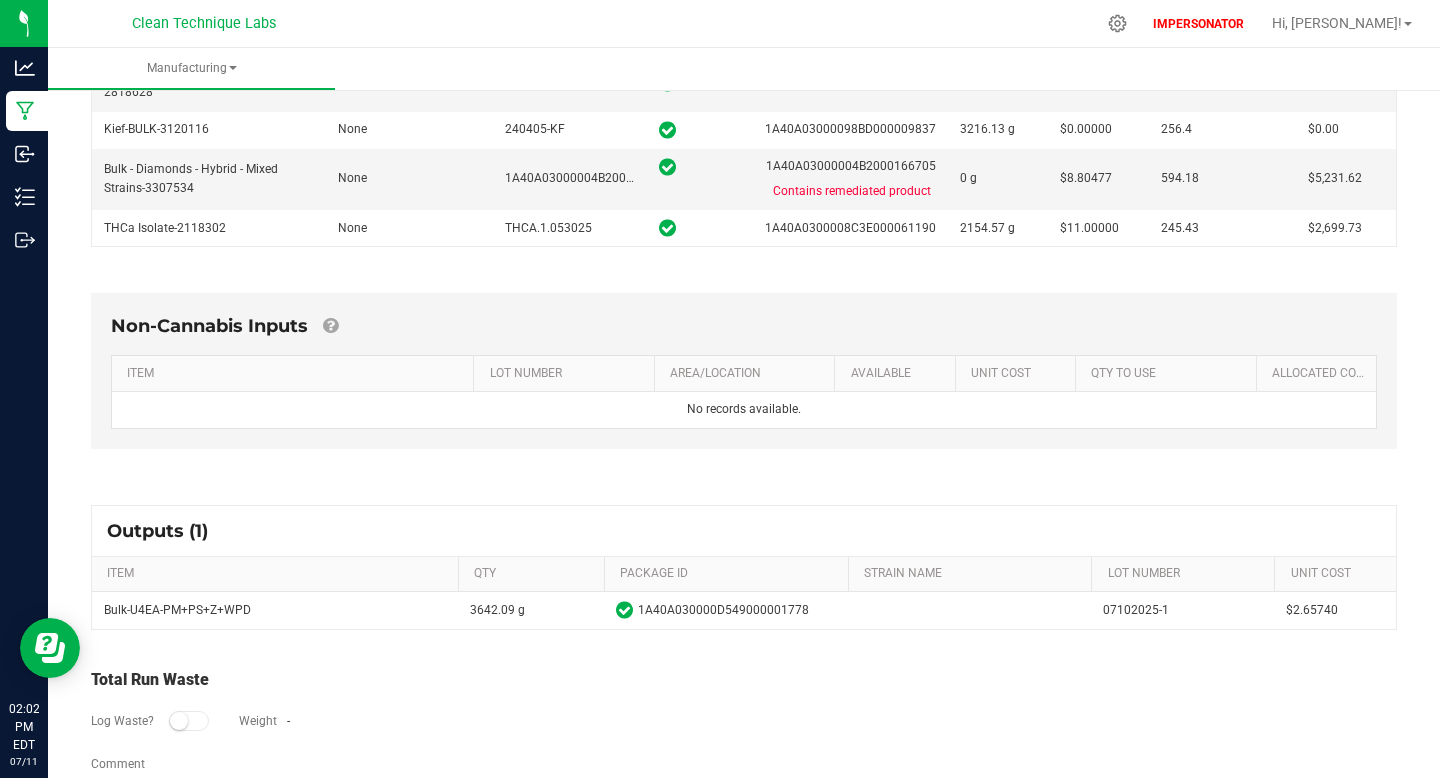 scroll, scrollTop: 534, scrollLeft: 0, axis: vertical 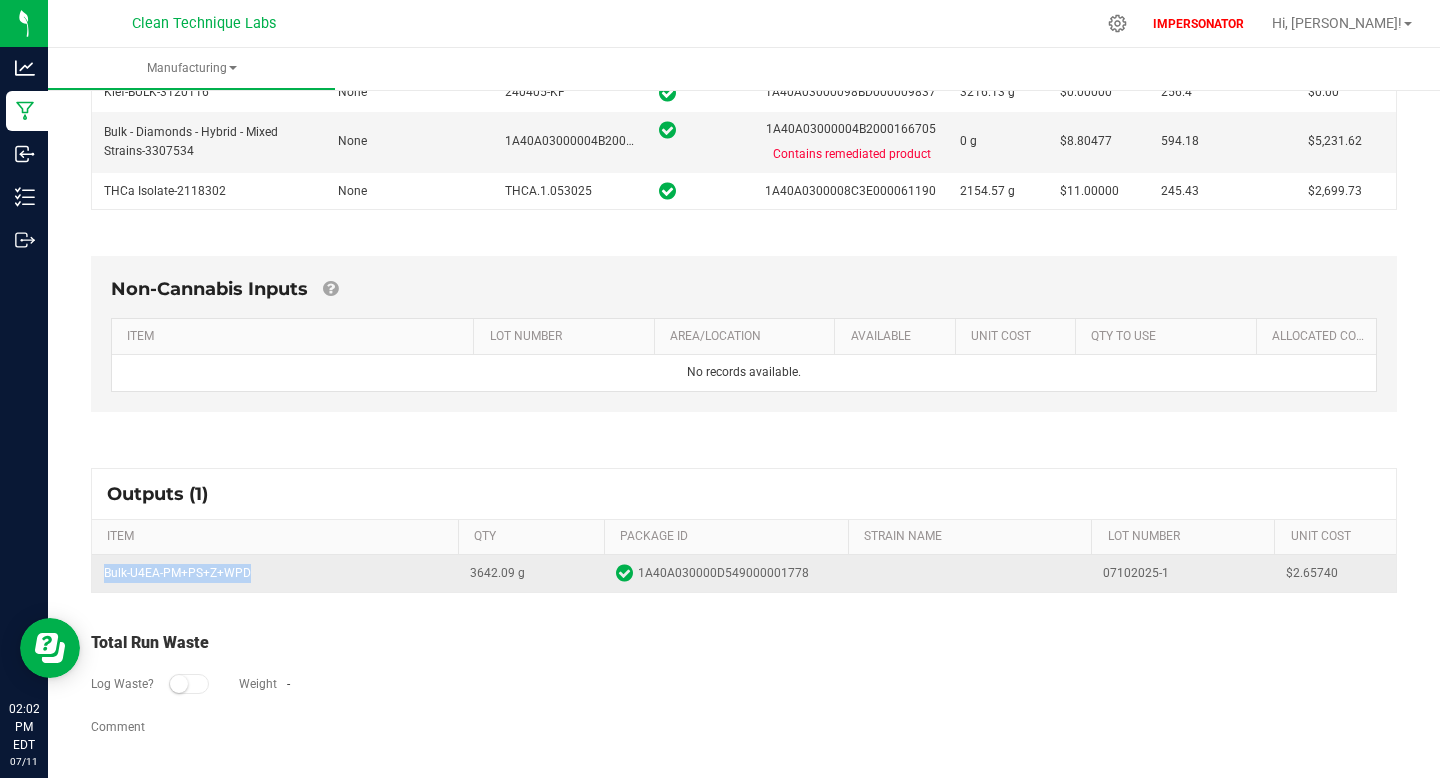 drag, startPoint x: 104, startPoint y: 573, endPoint x: 275, endPoint y: 566, distance: 171.14322 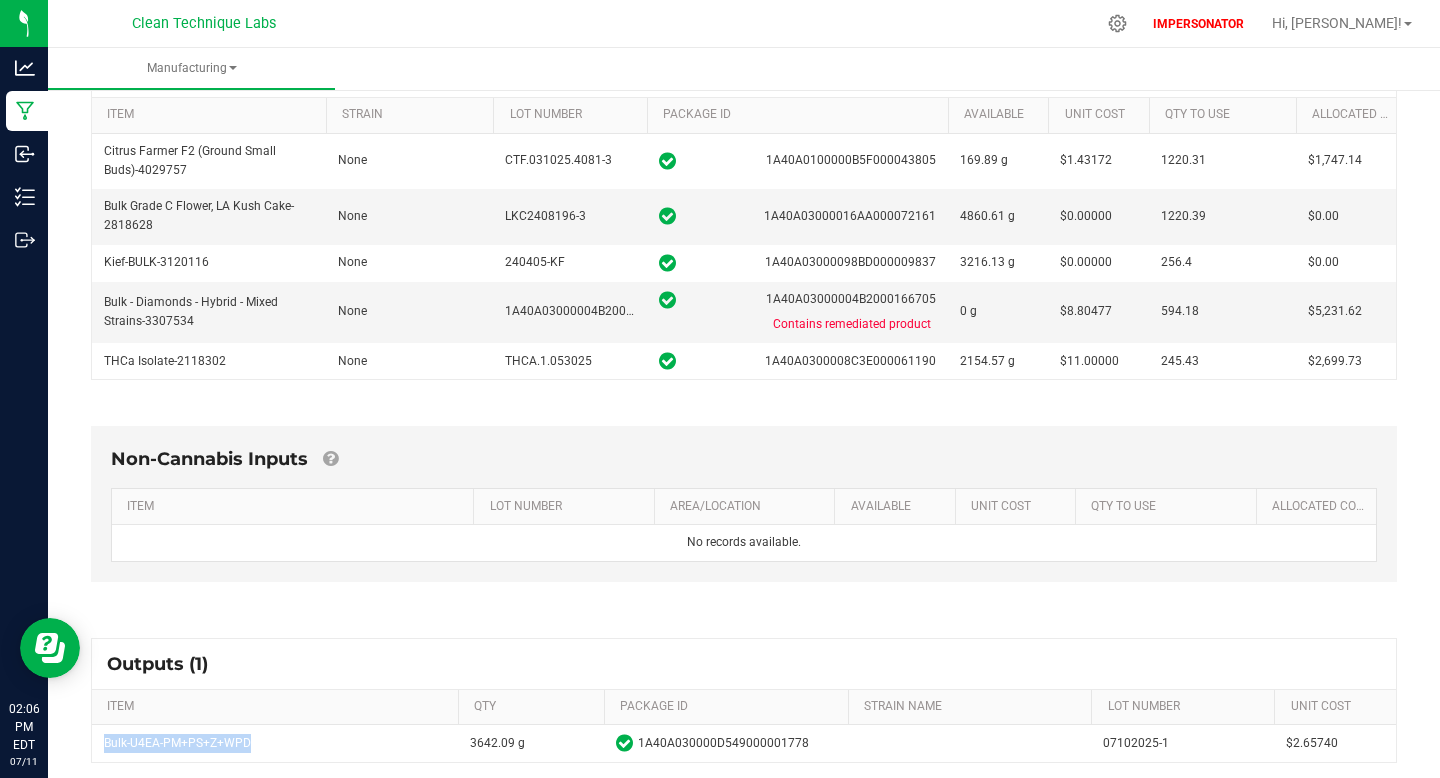 scroll, scrollTop: 344, scrollLeft: 0, axis: vertical 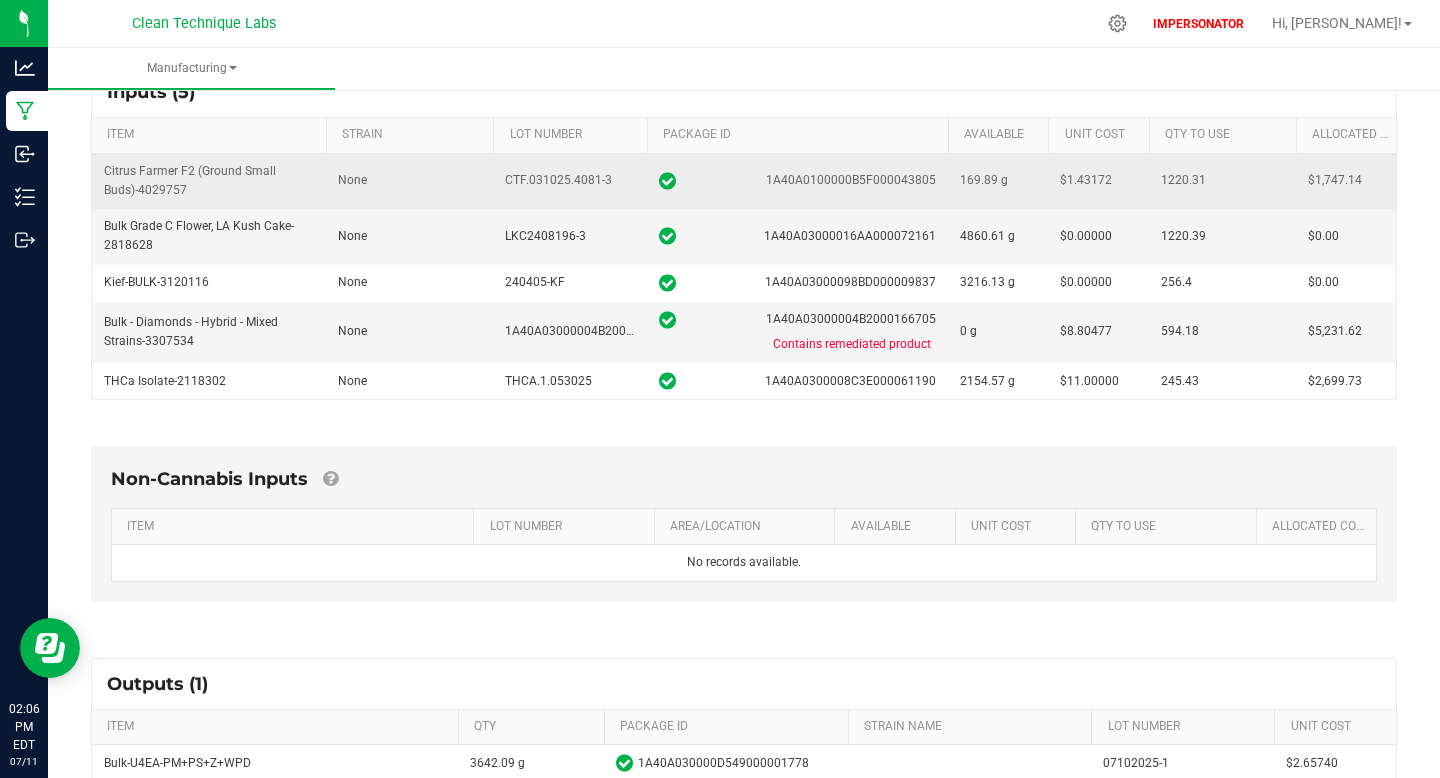 click on "1A40A0100000B5F000043805" at bounding box center [851, 180] 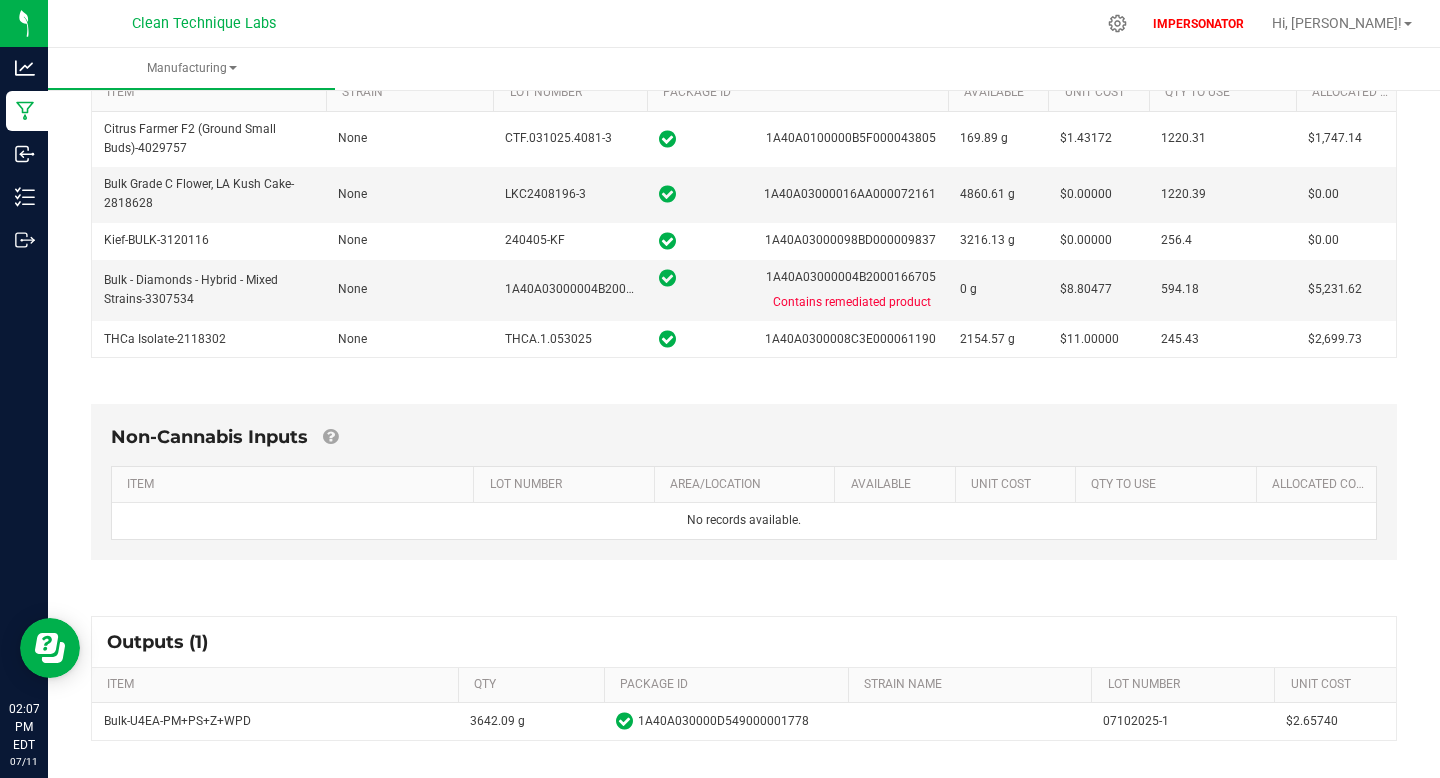 scroll, scrollTop: 382, scrollLeft: 0, axis: vertical 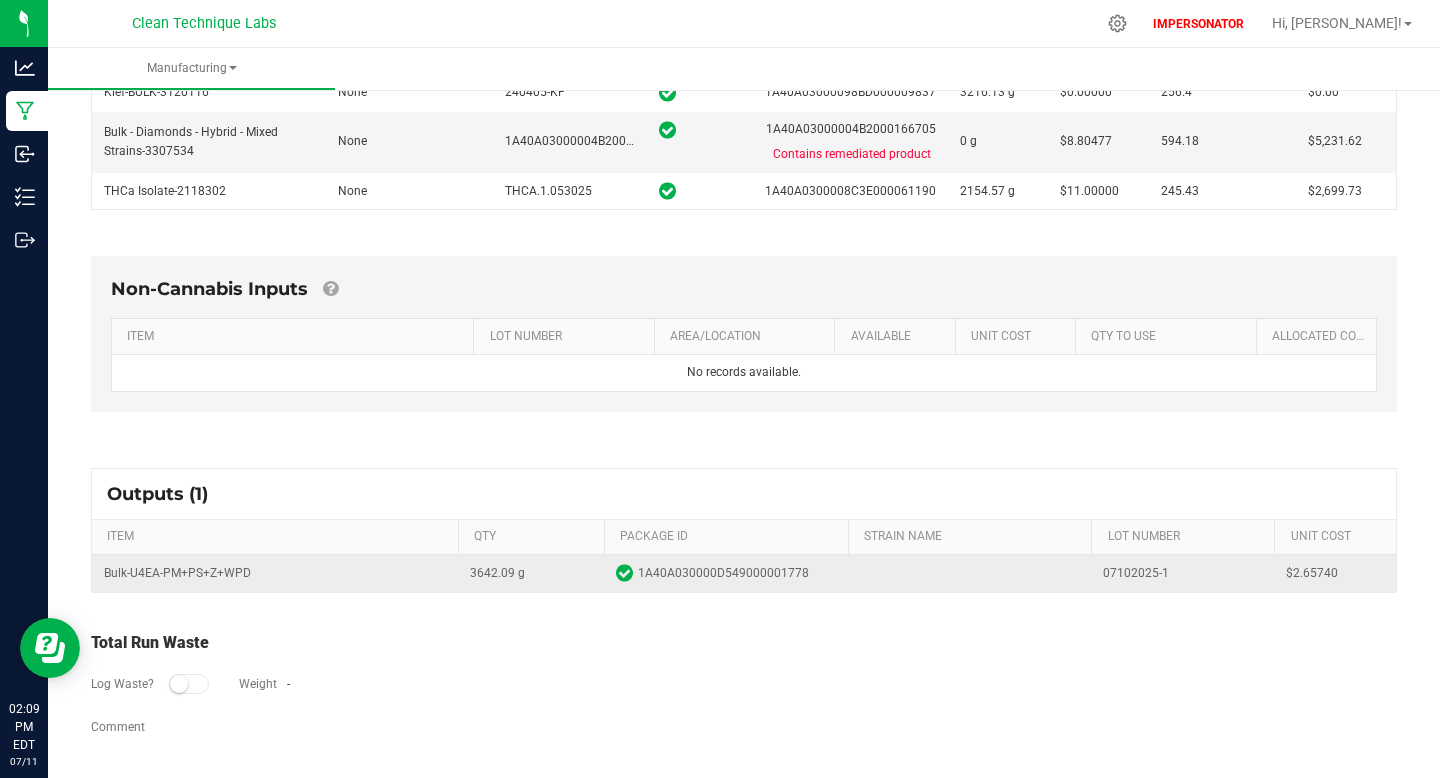 click at bounding box center [624, 573] 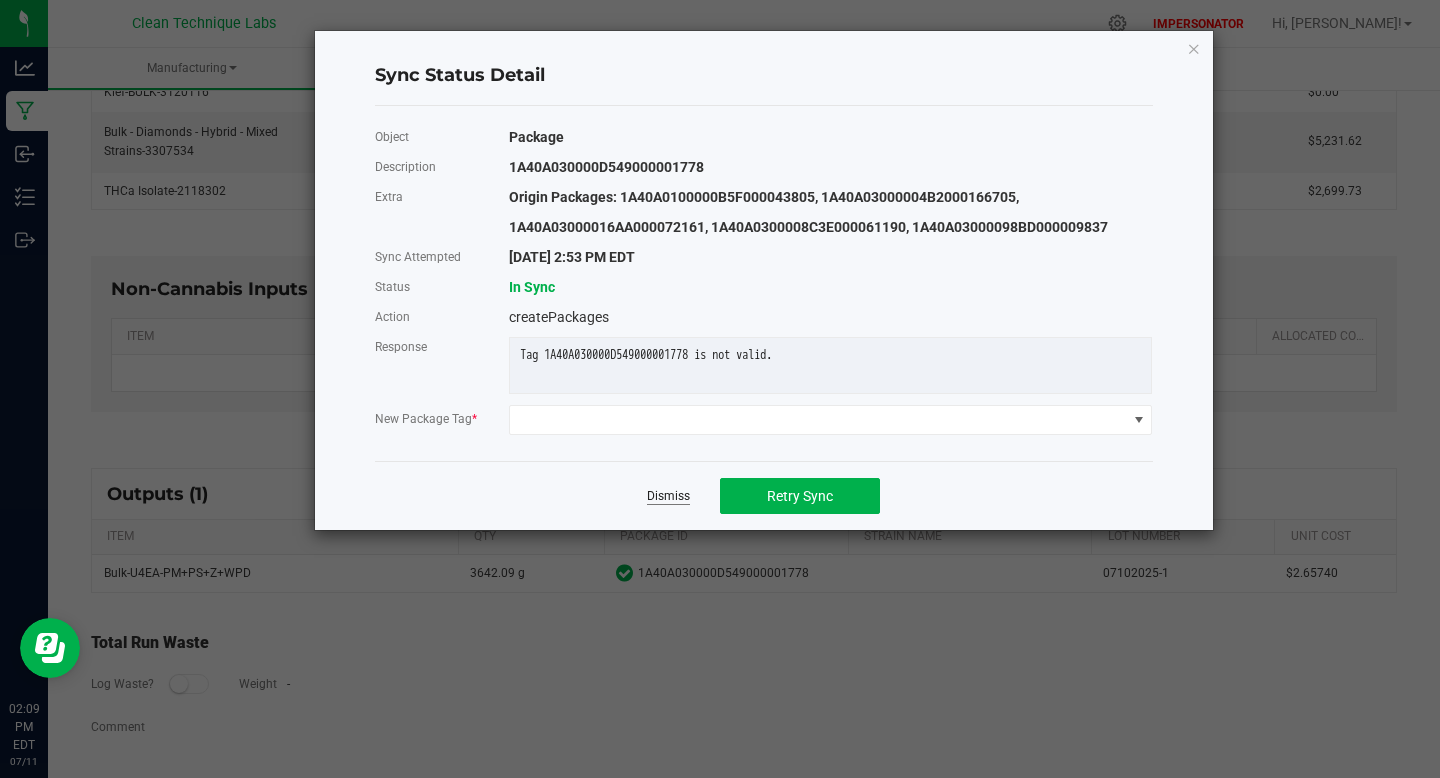 click on "Dismiss" 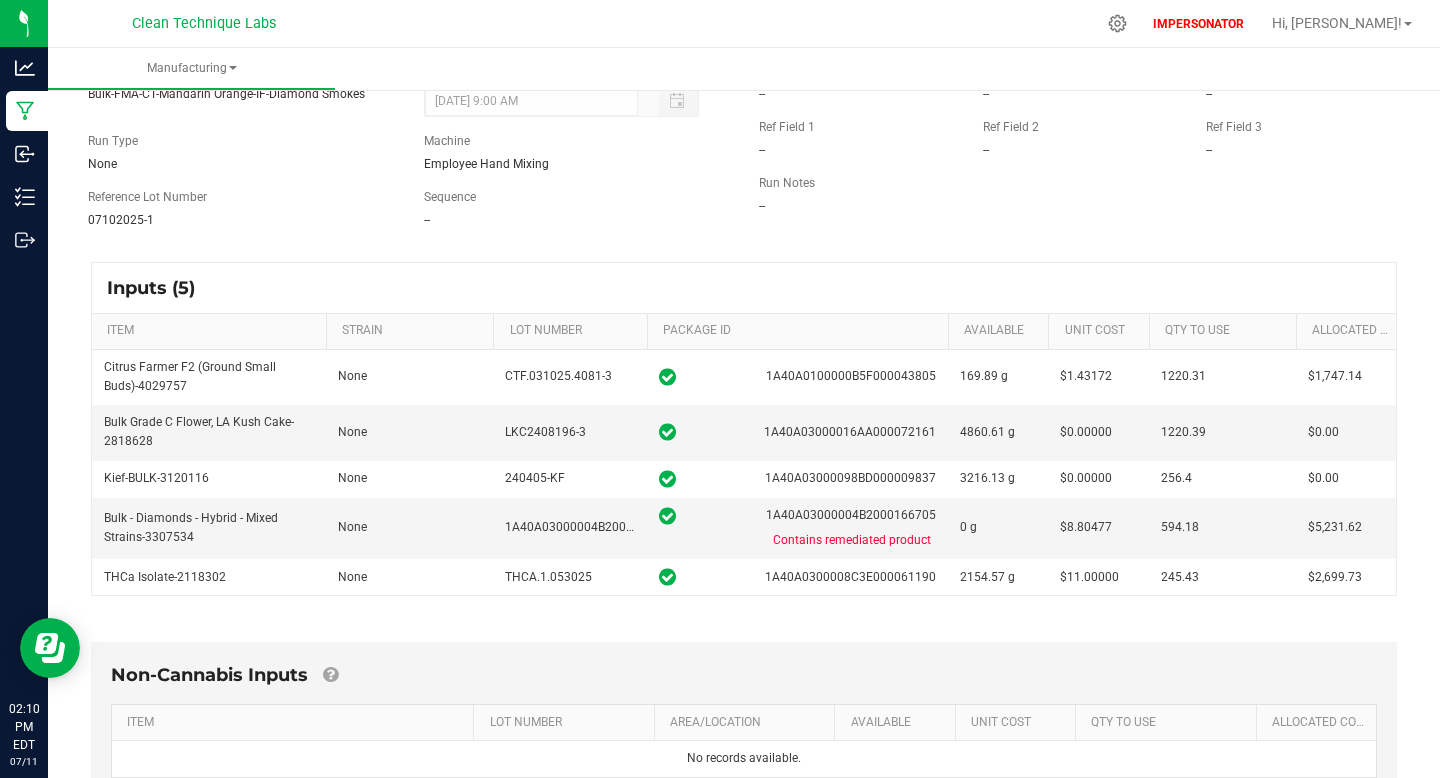 scroll, scrollTop: 140, scrollLeft: 0, axis: vertical 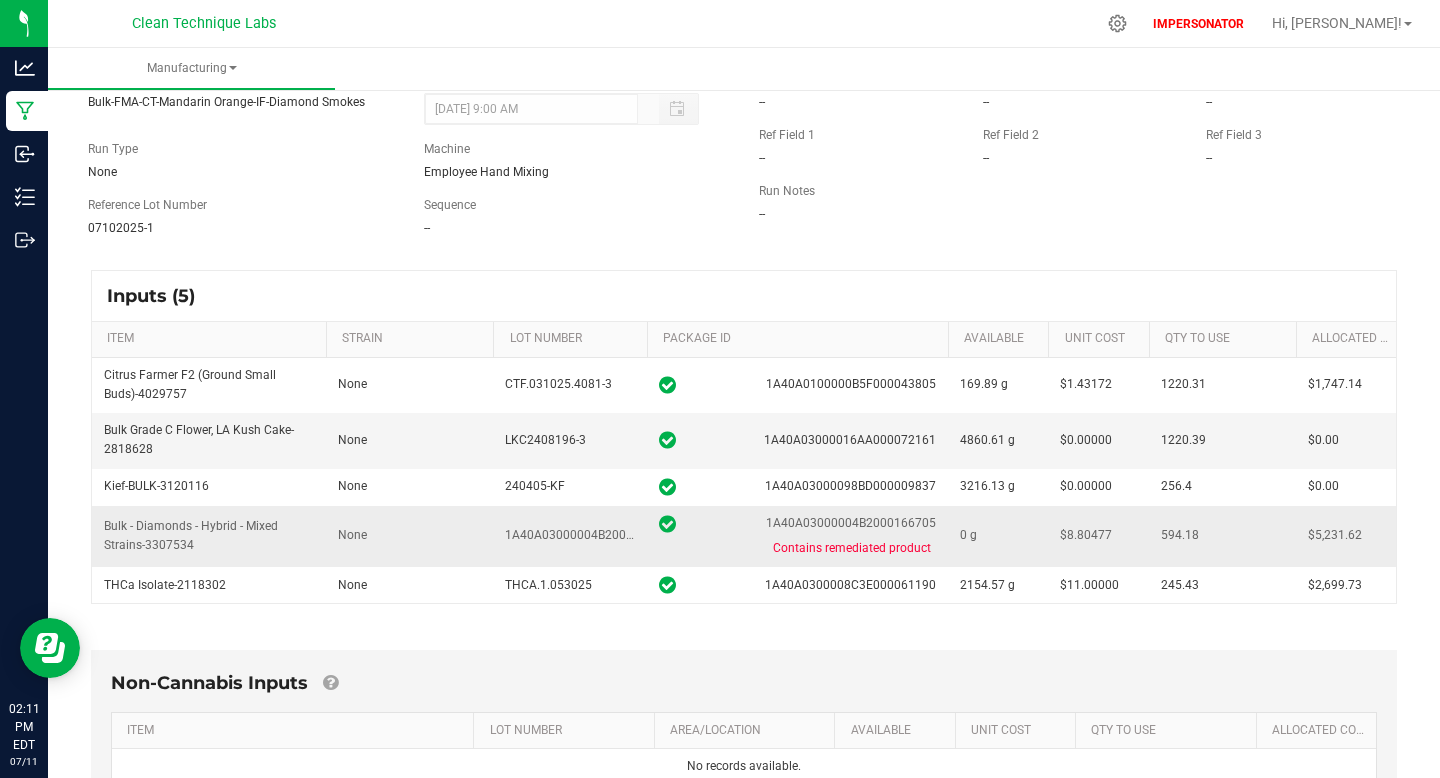 drag, startPoint x: 771, startPoint y: 523, endPoint x: 938, endPoint y: 517, distance: 167.10774 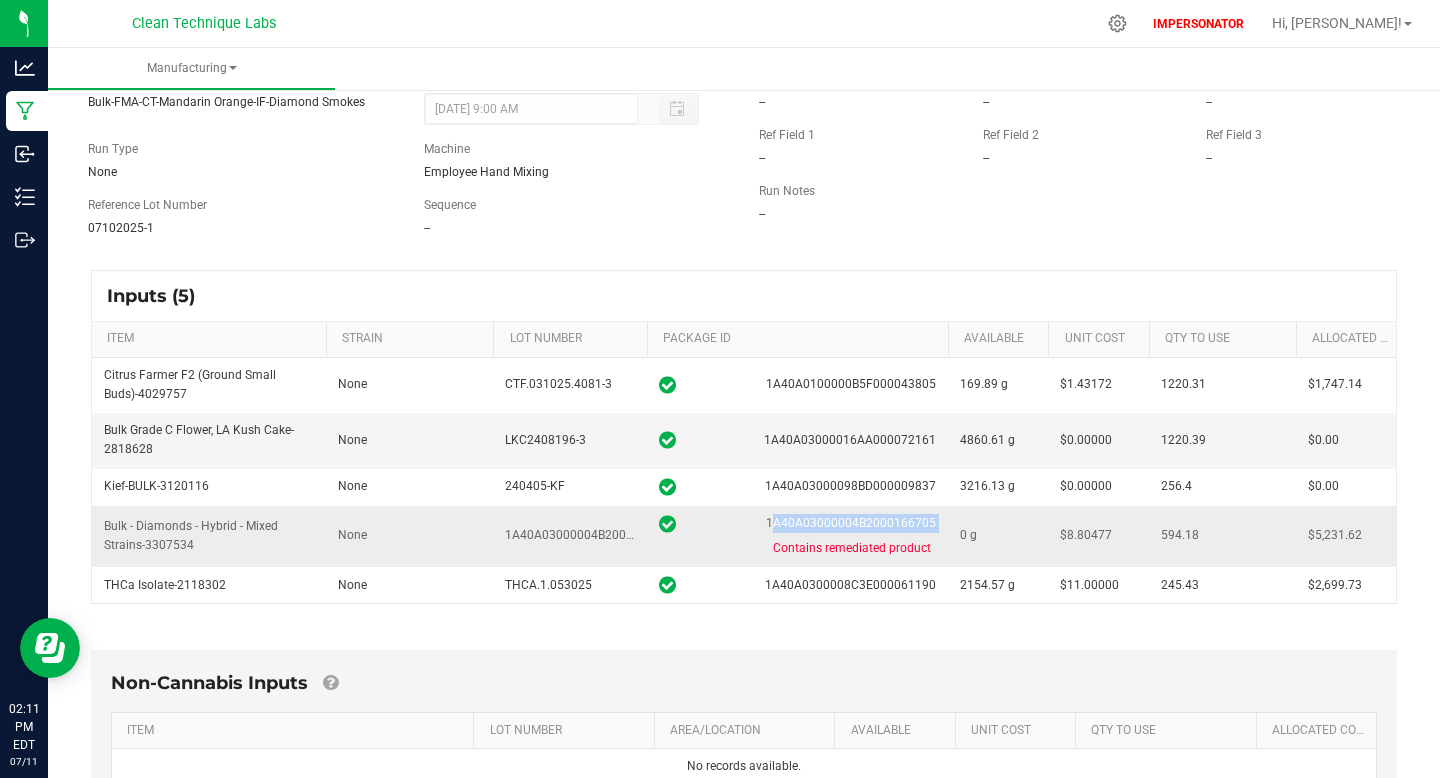 click on "1A40A03000004B2000166705" at bounding box center (851, 523) 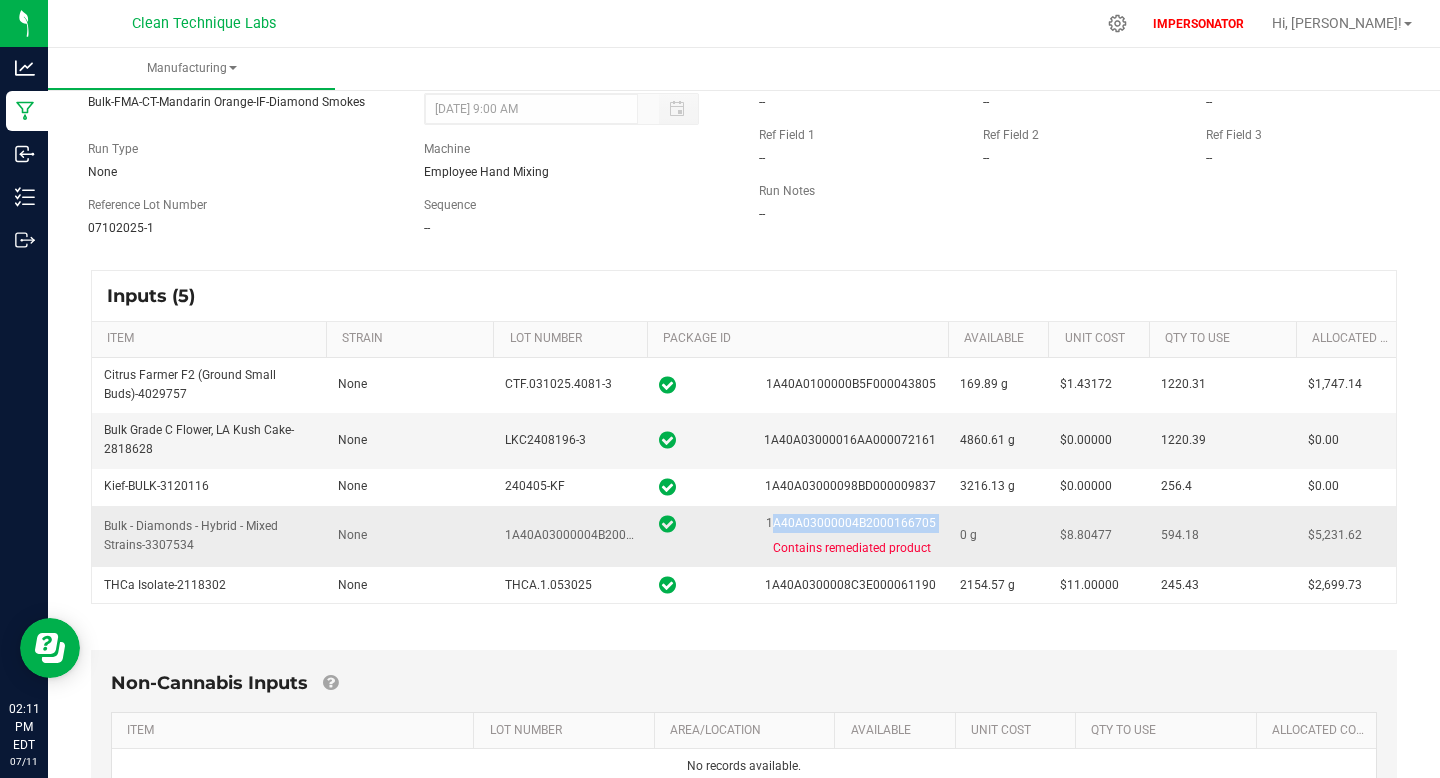 drag, startPoint x: 1161, startPoint y: 535, endPoint x: 1221, endPoint y: 533, distance: 60.033325 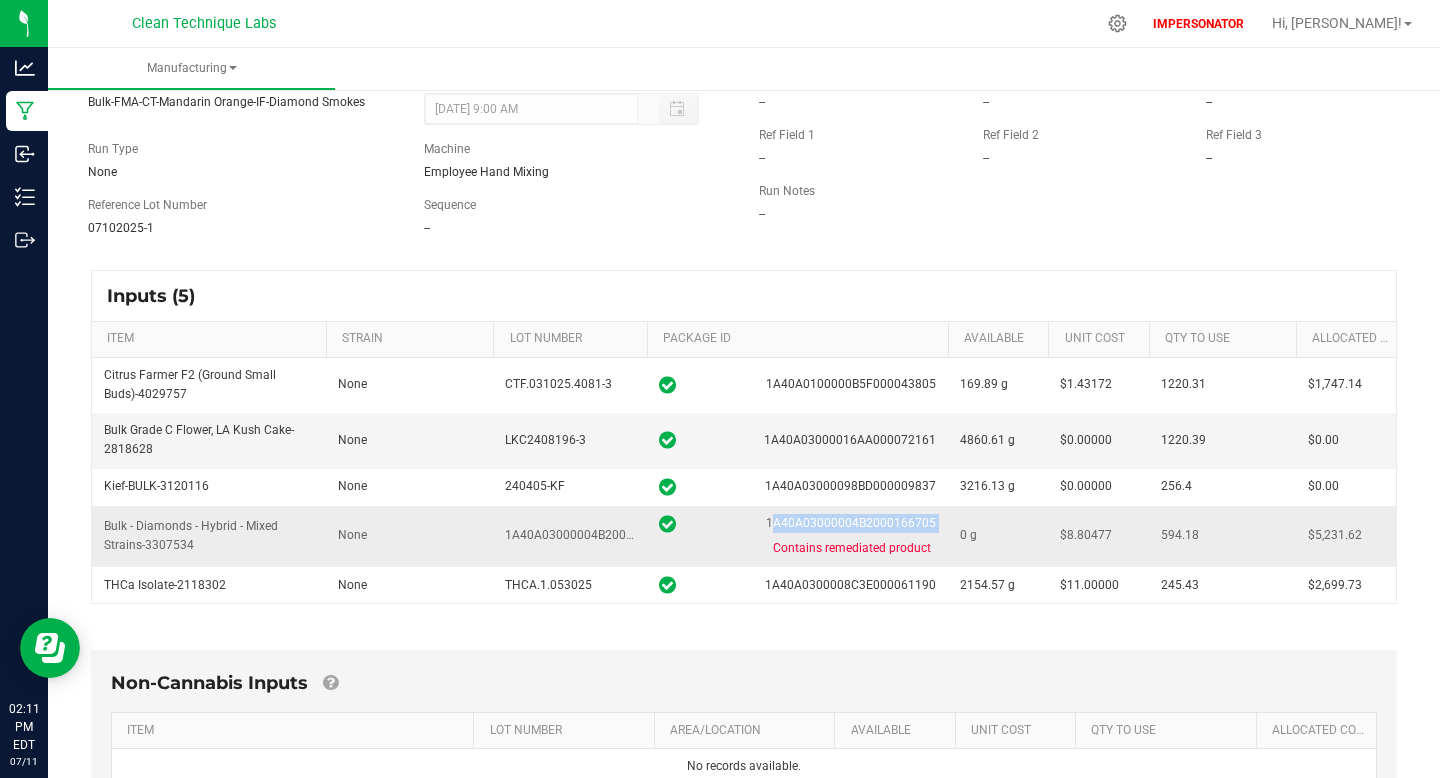 drag, startPoint x: 771, startPoint y: 526, endPoint x: 938, endPoint y: 516, distance: 167.29913 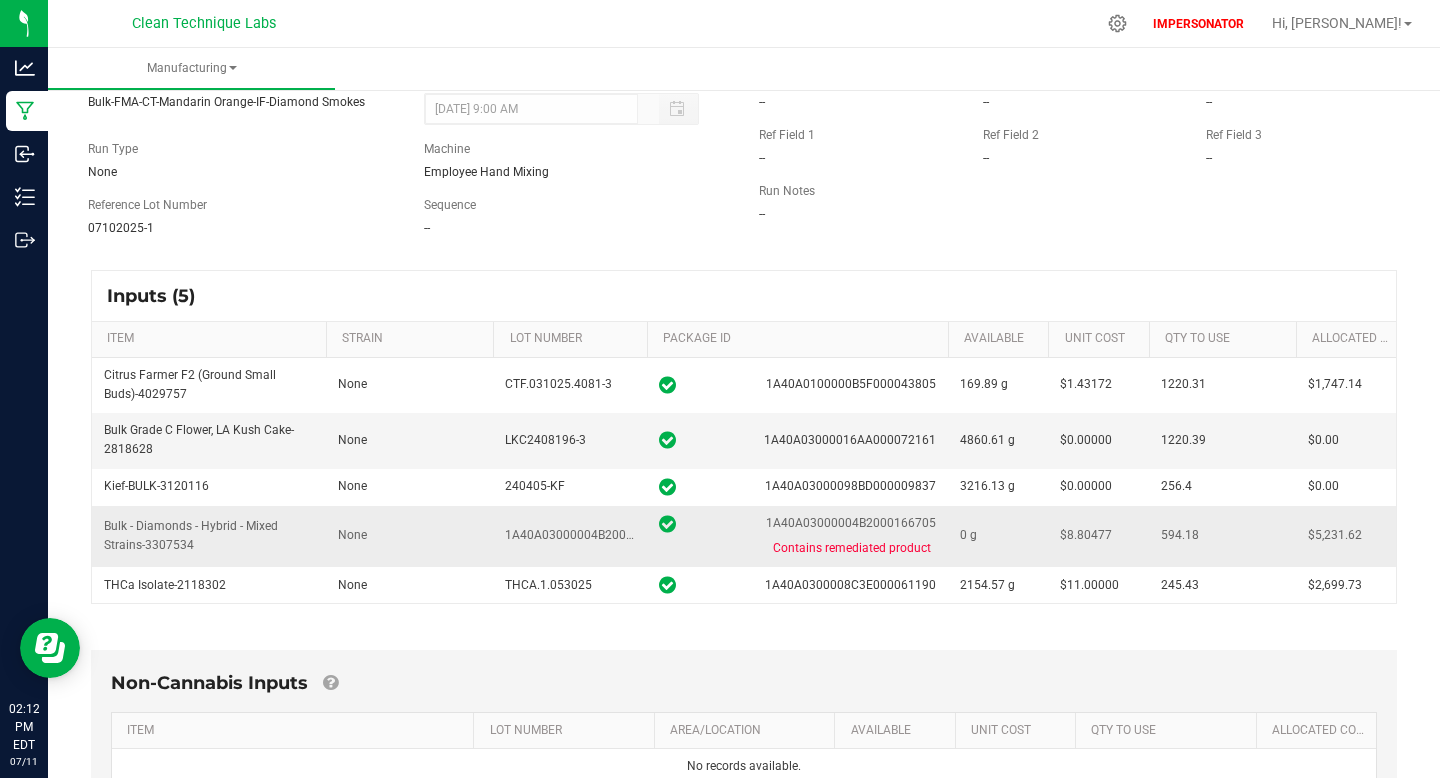 click on "1A40A03000004B2000166705" at bounding box center (851, 523) 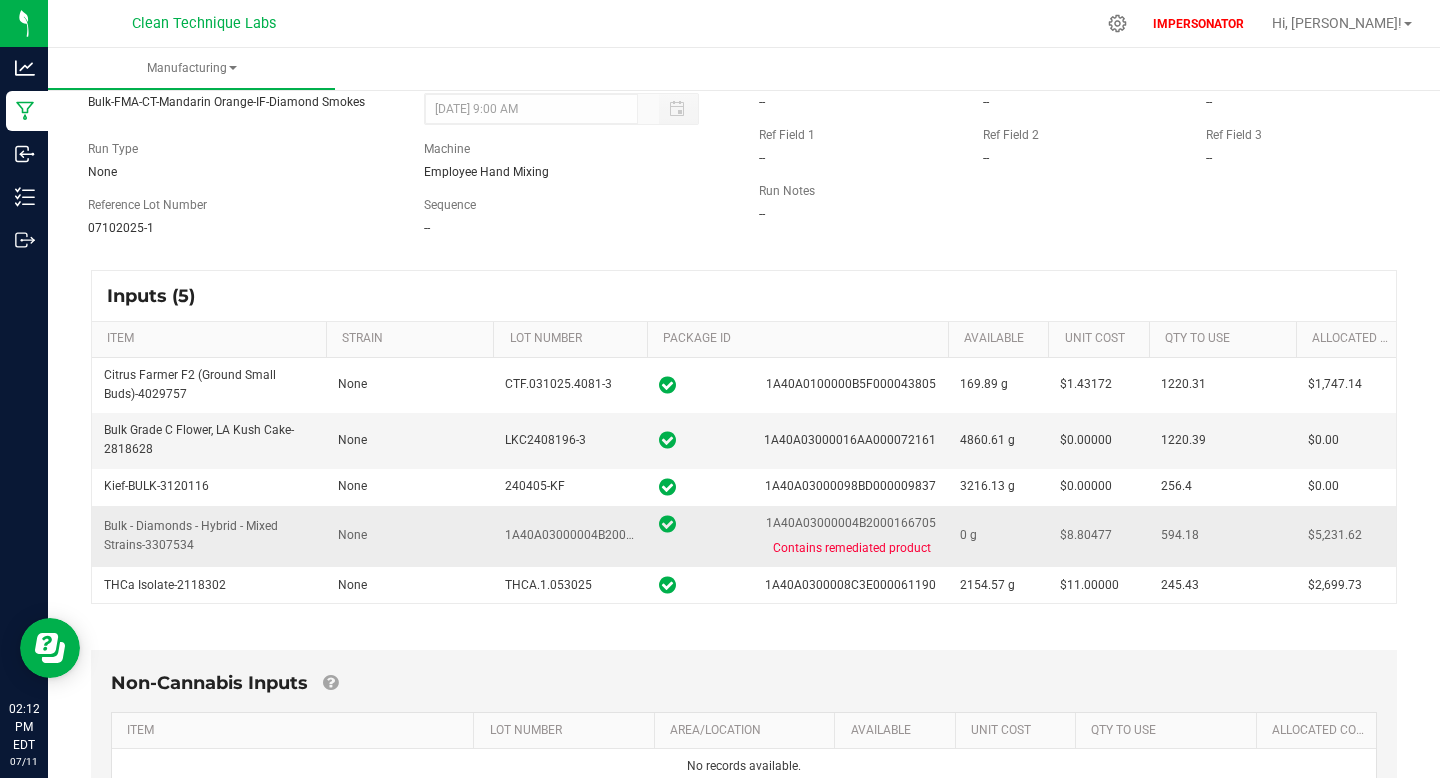 click at bounding box center (710, 524) 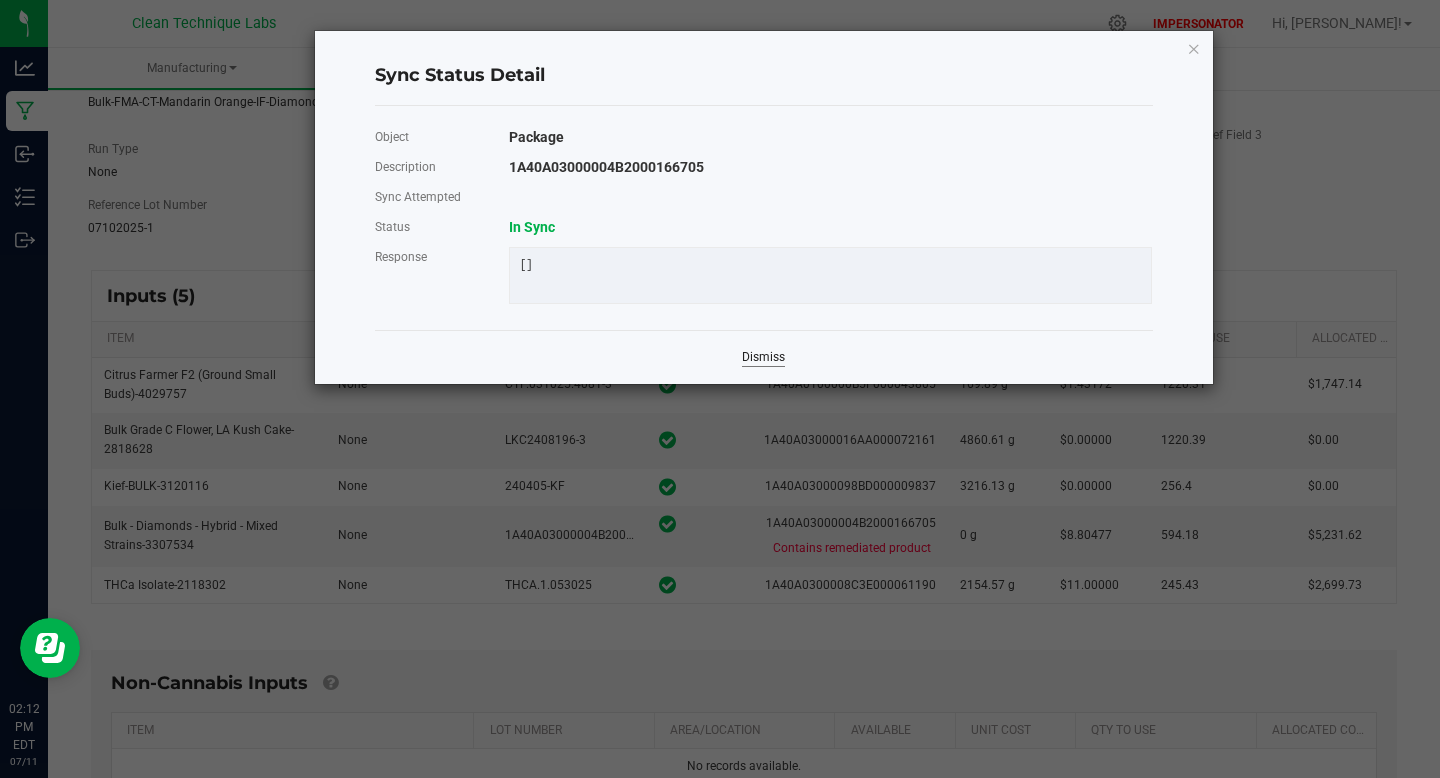 click on "Dismiss" 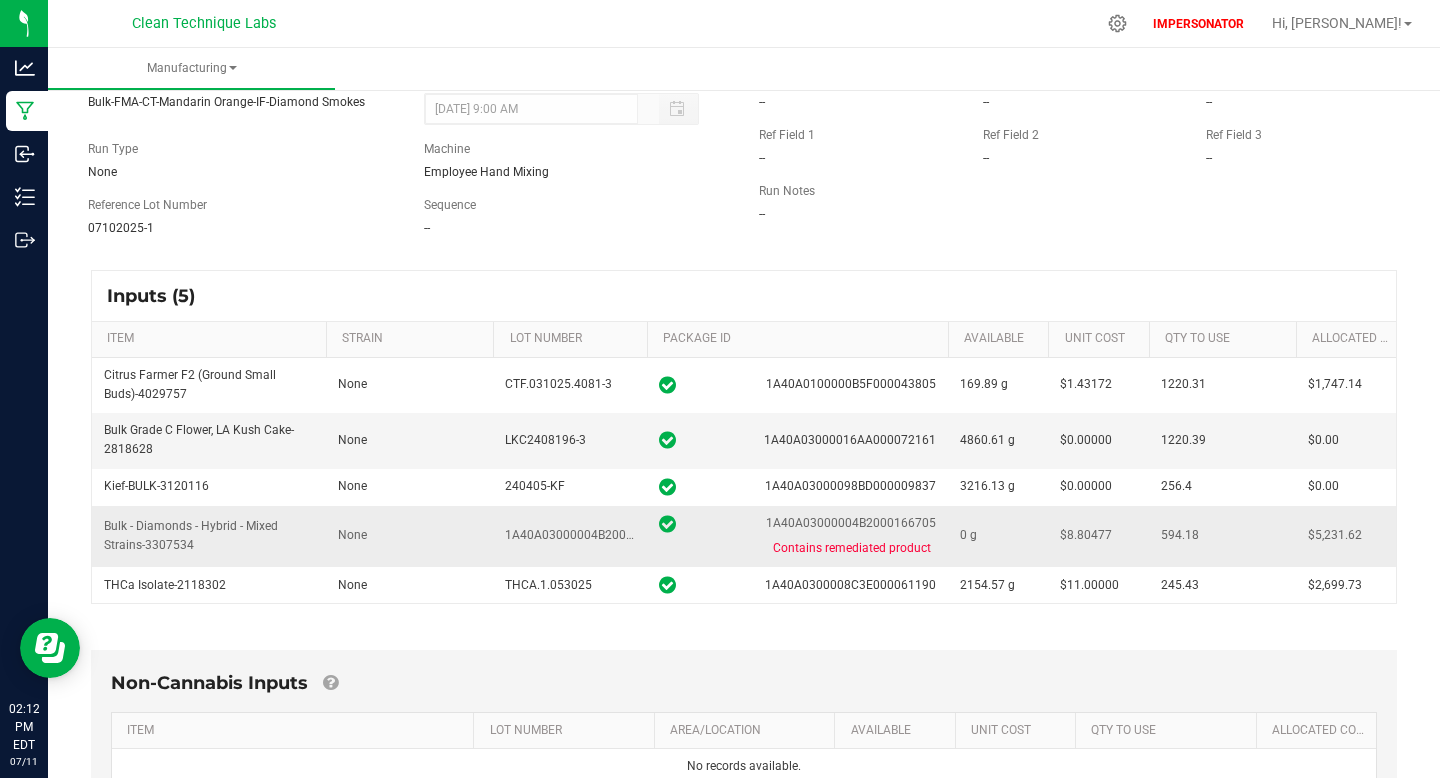 click on "1A40A03000004B2000166705" at bounding box center (851, 523) 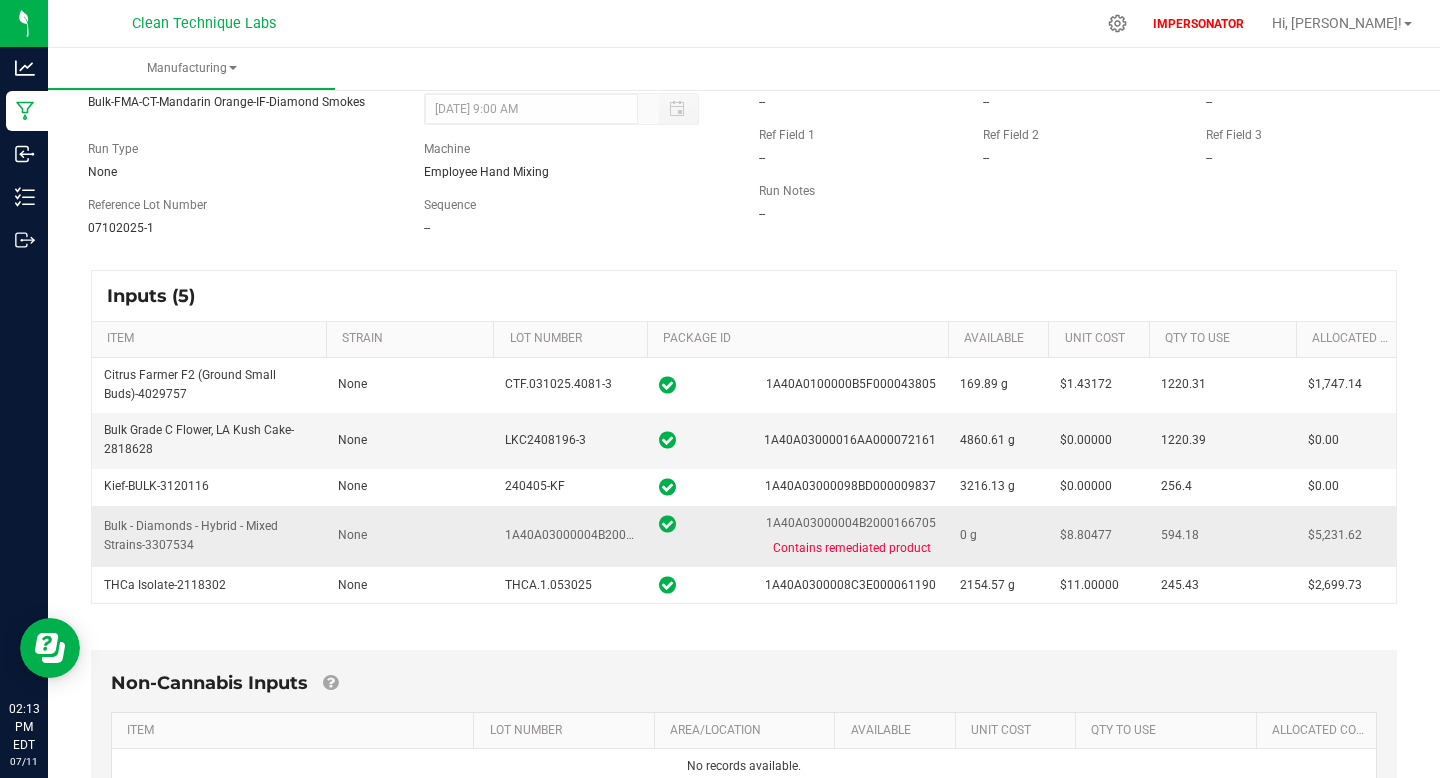 click on "1A40A03000004B2000166705" at bounding box center (851, 523) 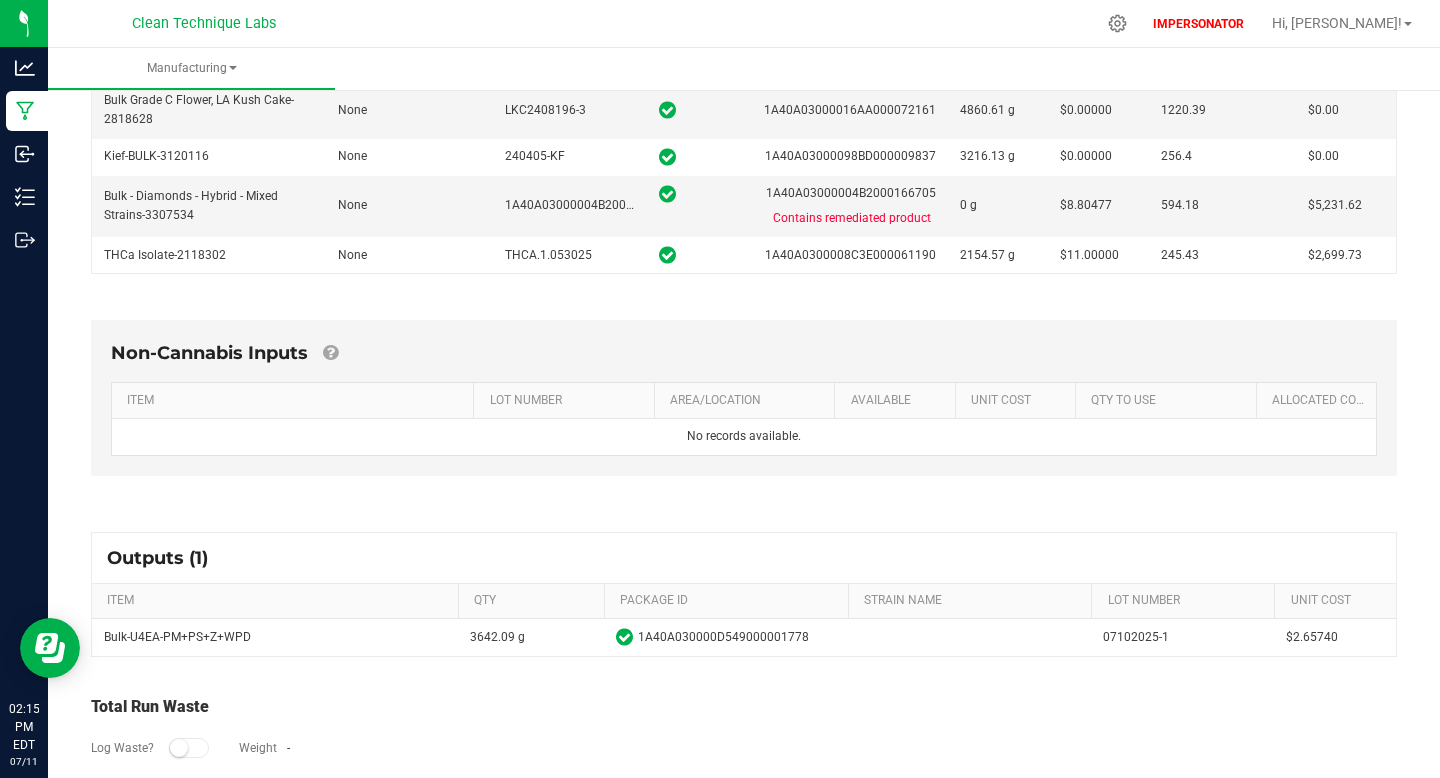 scroll, scrollTop: 534, scrollLeft: 0, axis: vertical 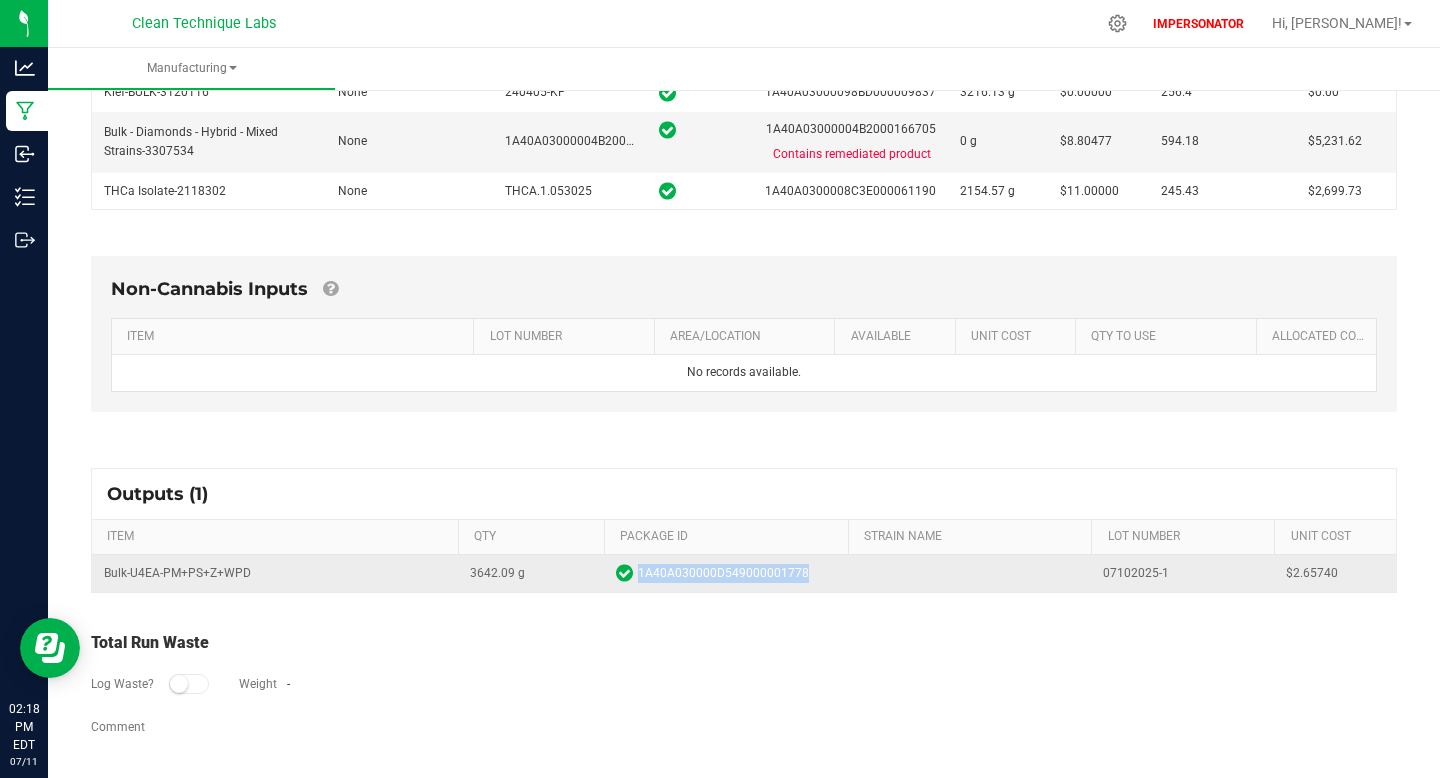 drag, startPoint x: 639, startPoint y: 571, endPoint x: 818, endPoint y: 572, distance: 179.00279 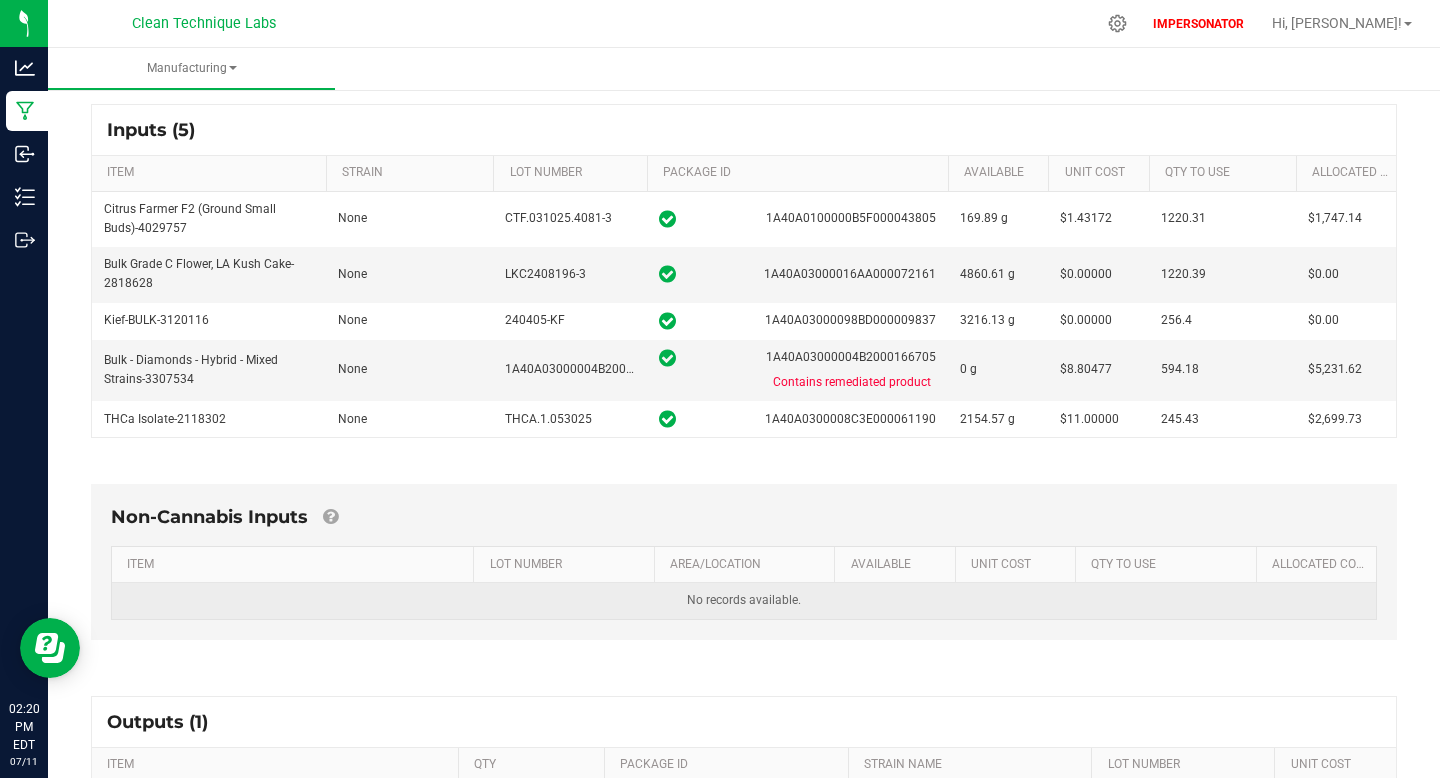 scroll, scrollTop: 0, scrollLeft: 0, axis: both 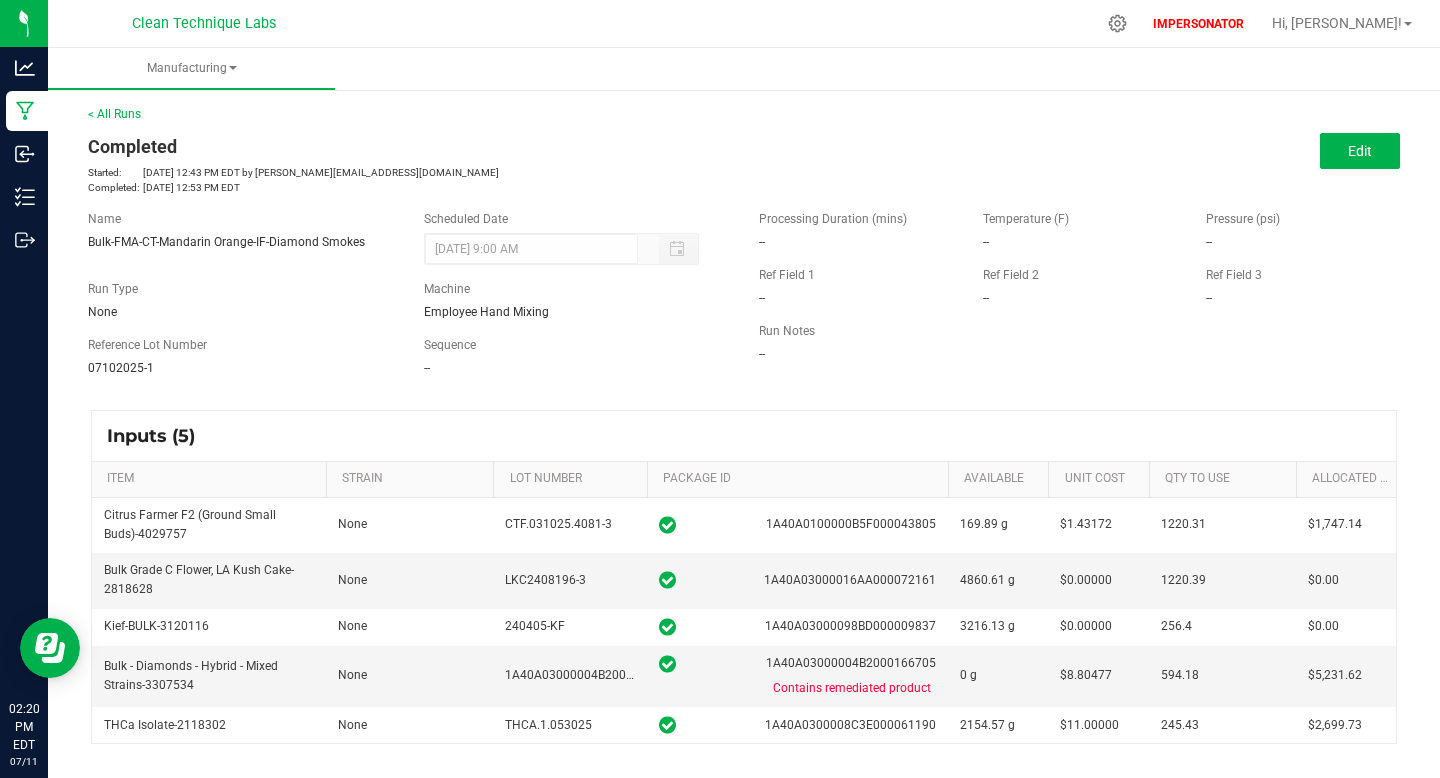 click on "Completed" at bounding box center [408, 146] 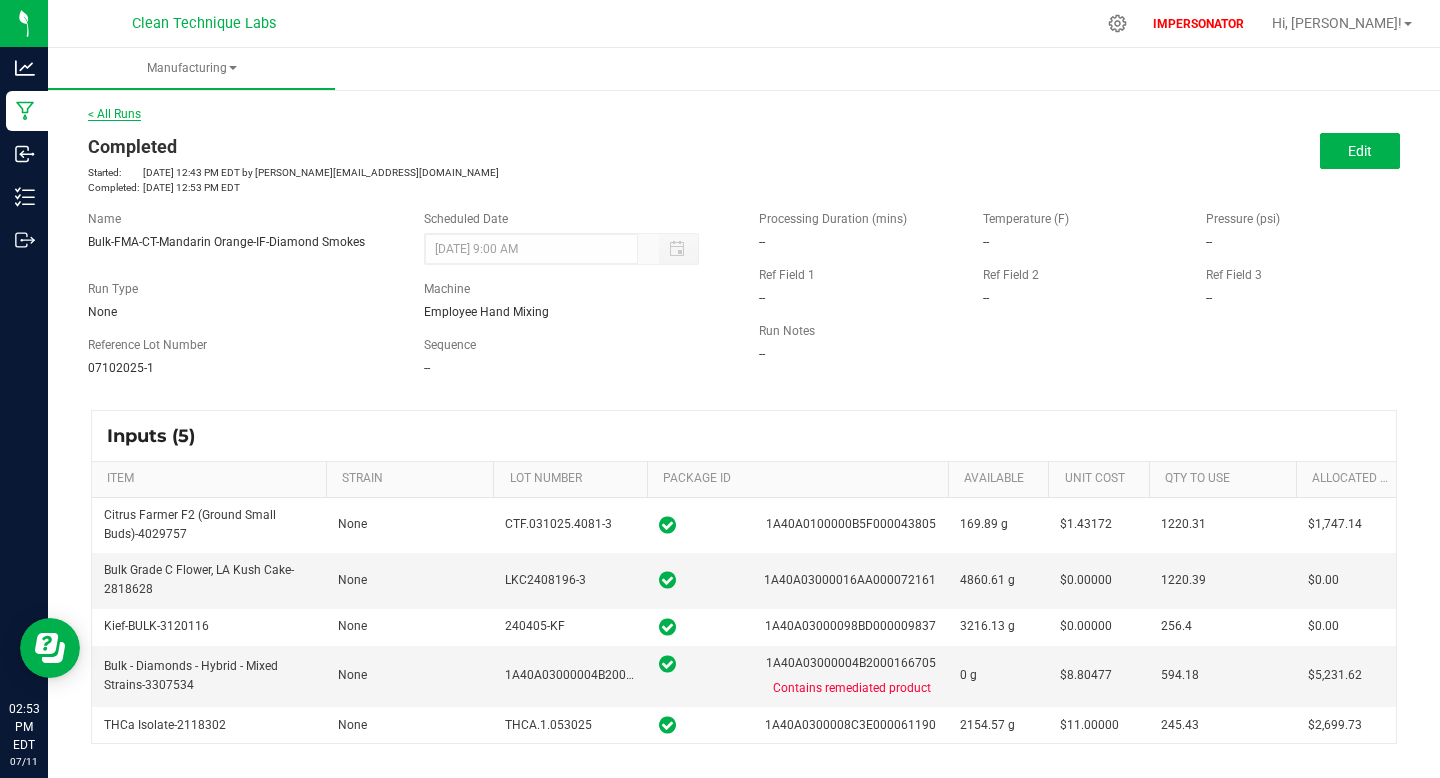 click on "< All Runs" at bounding box center [114, 114] 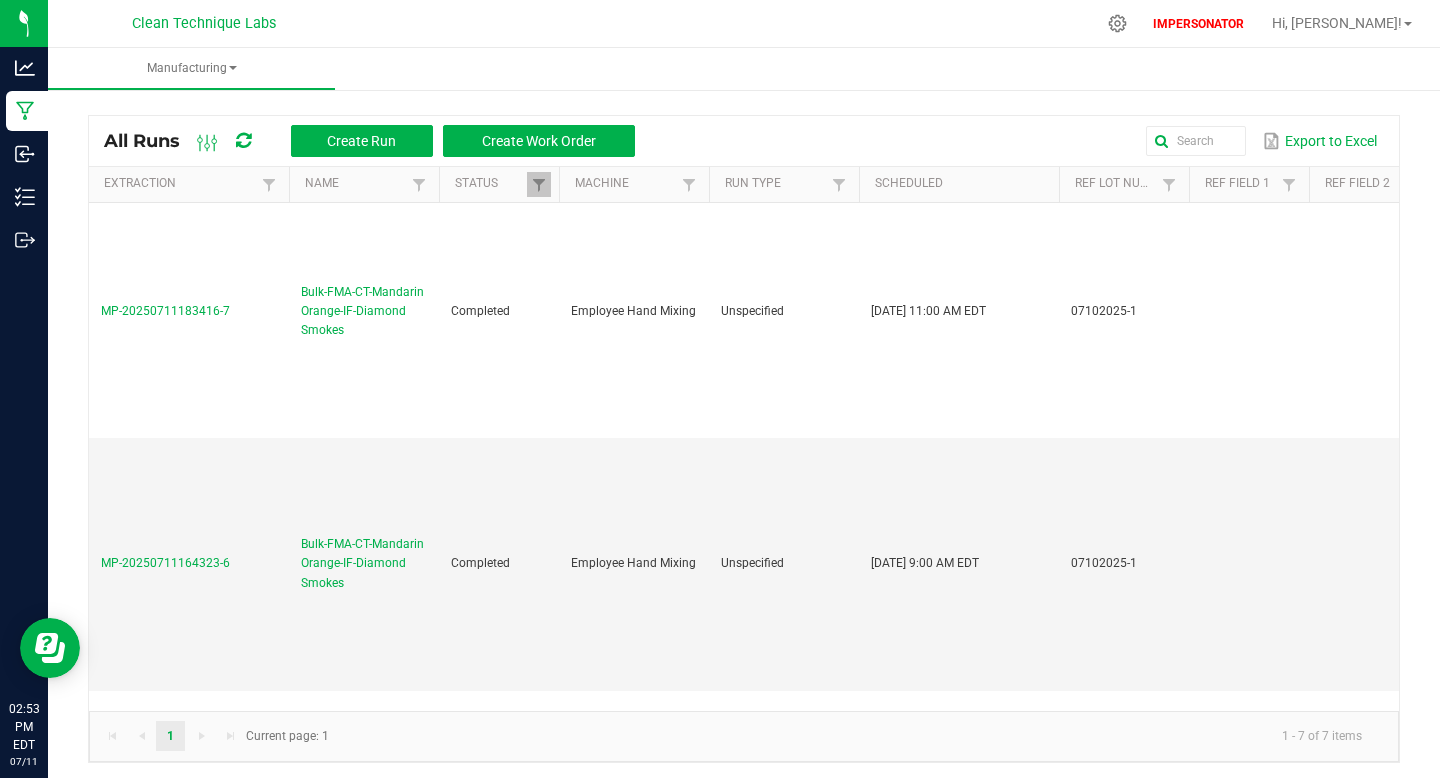 scroll, scrollTop: 19, scrollLeft: 0, axis: vertical 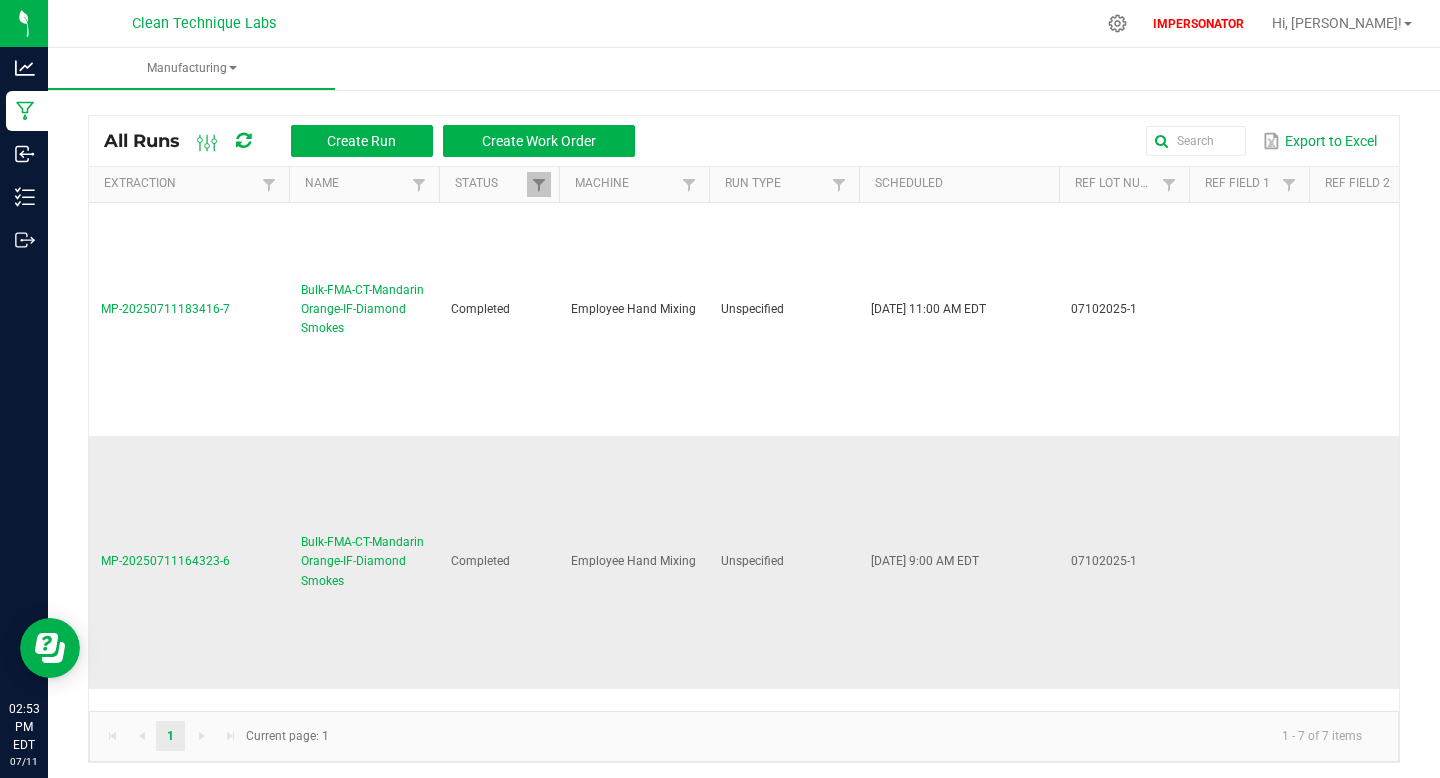 drag, startPoint x: 233, startPoint y: 559, endPoint x: 104, endPoint y: 557, distance: 129.0155 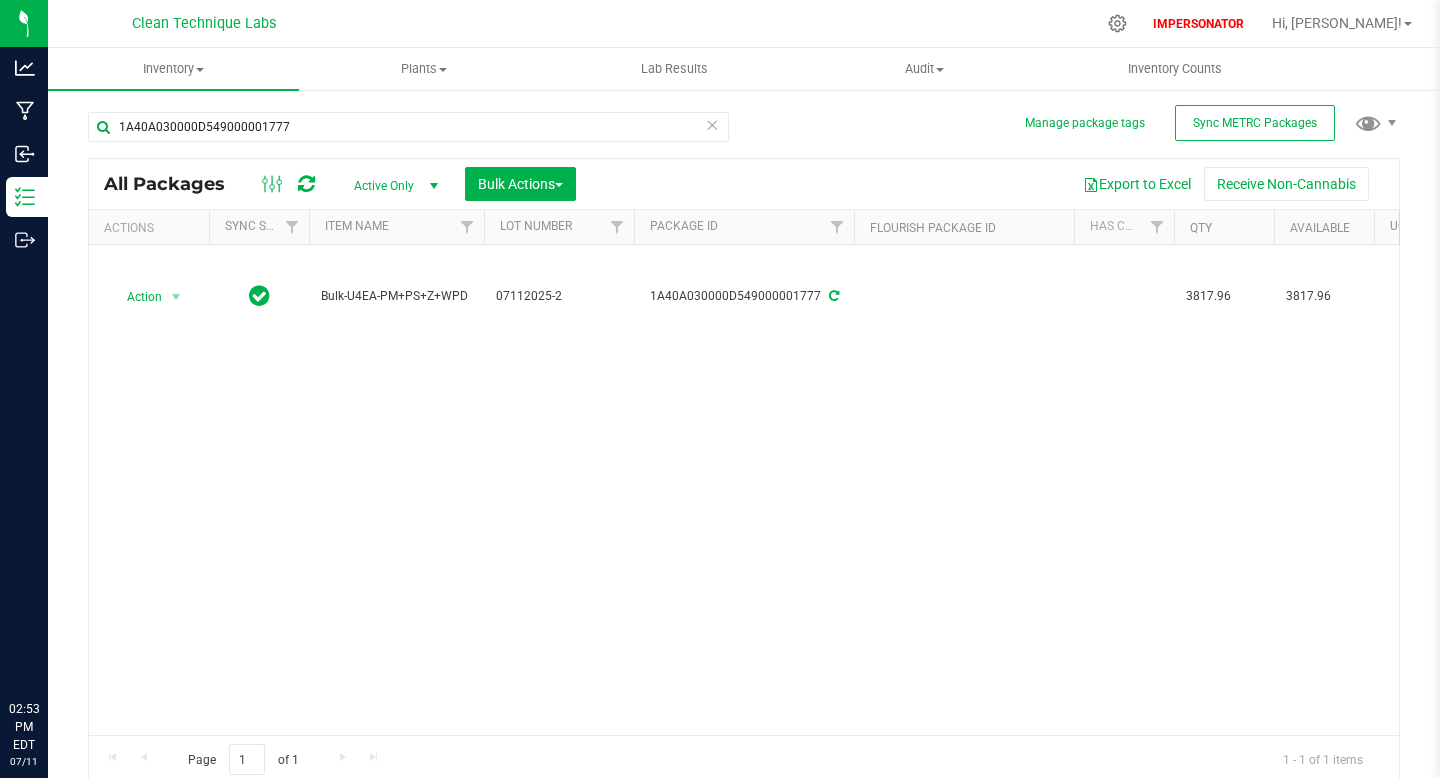 scroll, scrollTop: 0, scrollLeft: 0, axis: both 